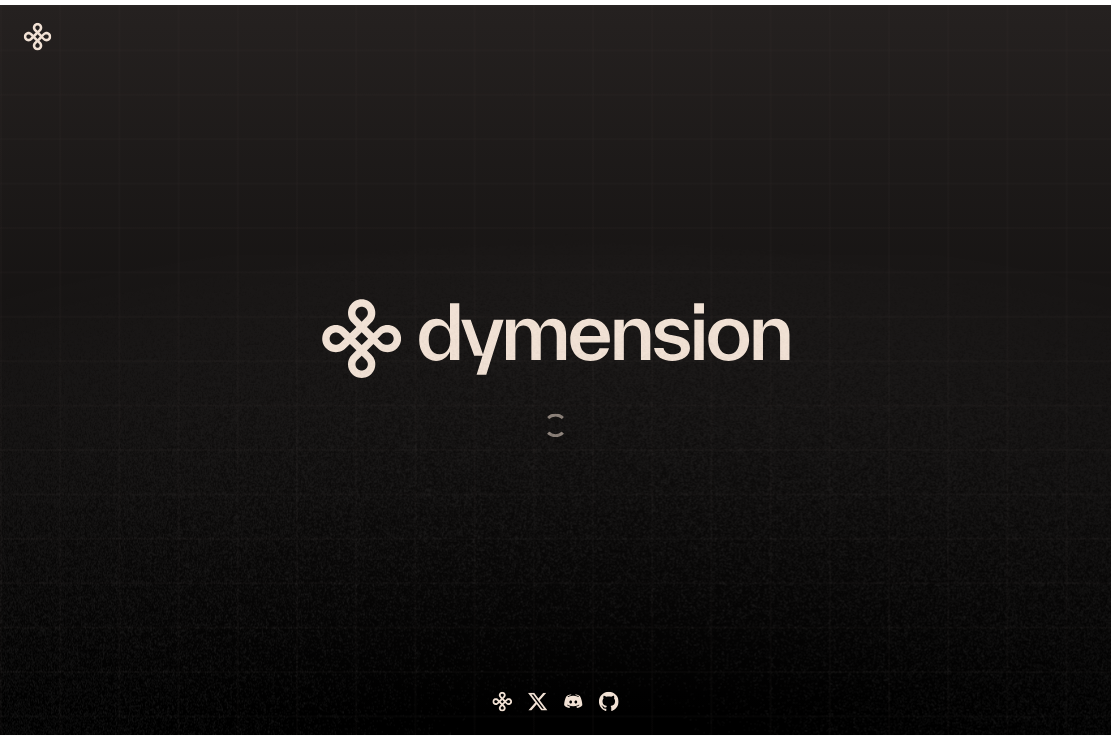 scroll, scrollTop: 0, scrollLeft: 0, axis: both 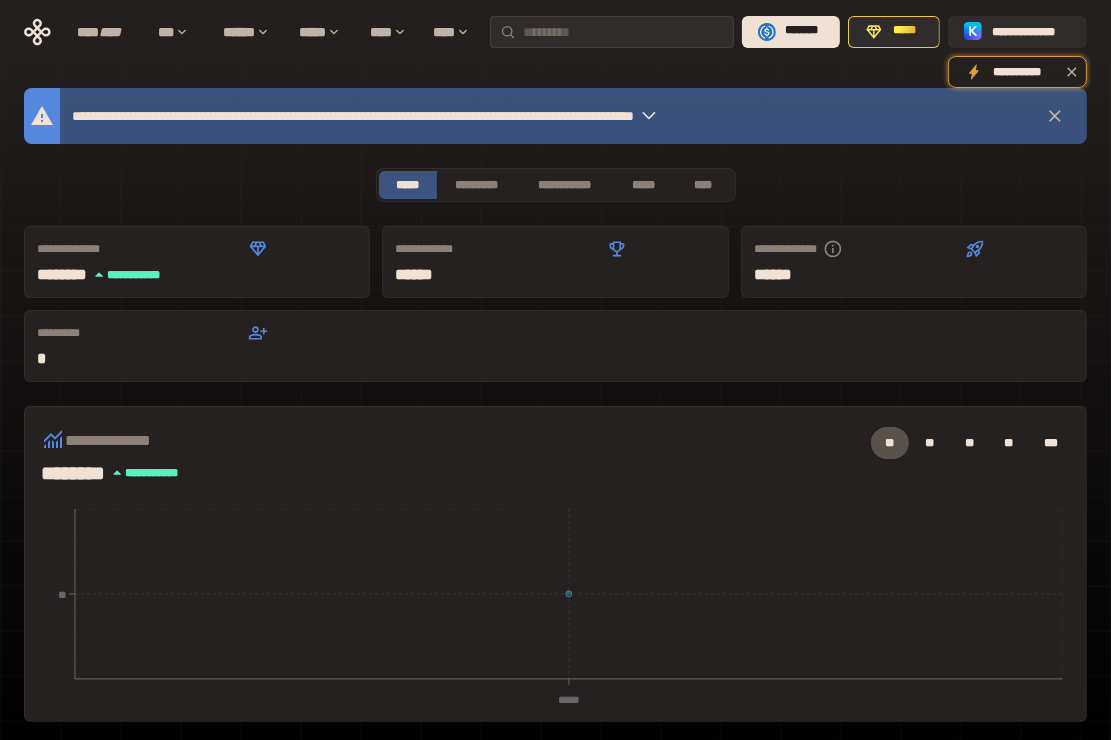 click on "**********" at bounding box center [555, 703] 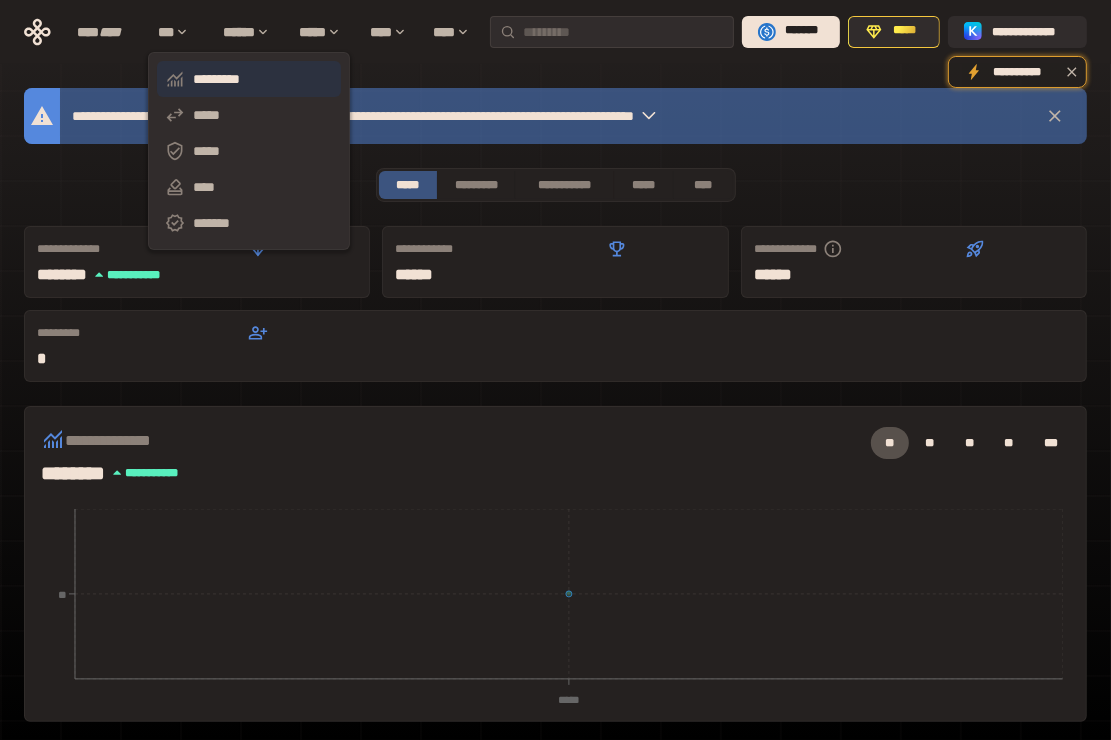 click on "*********" at bounding box center [249, 79] 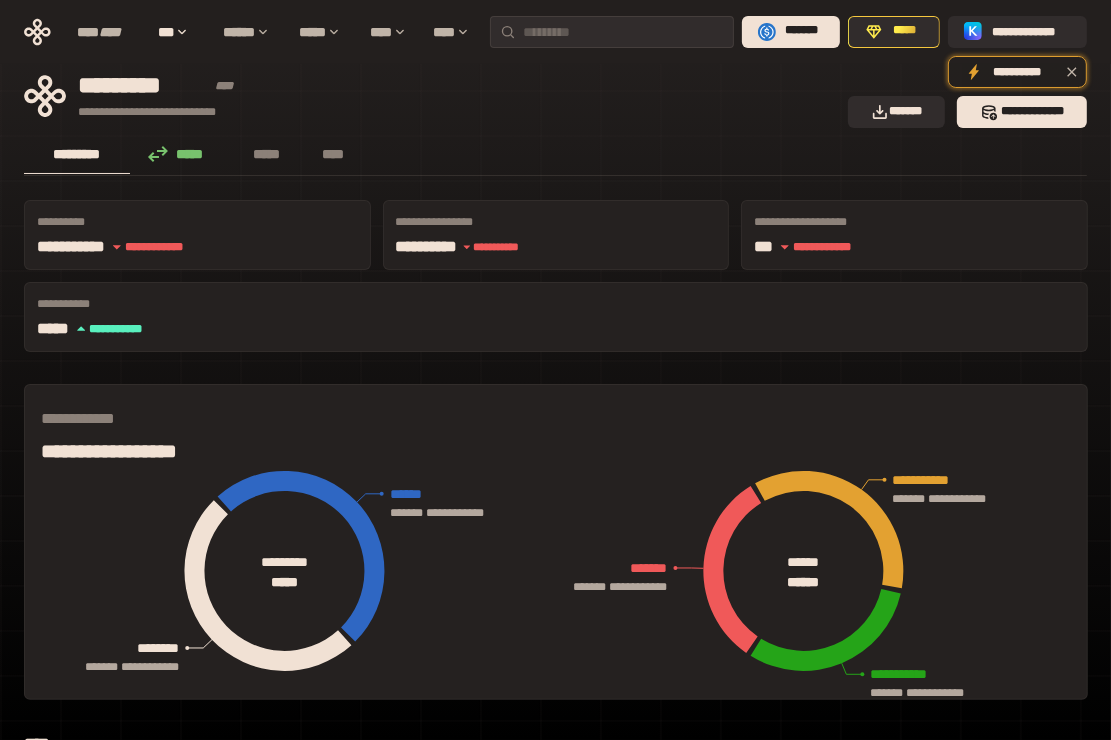 click on "**********" at bounding box center [556, 430] 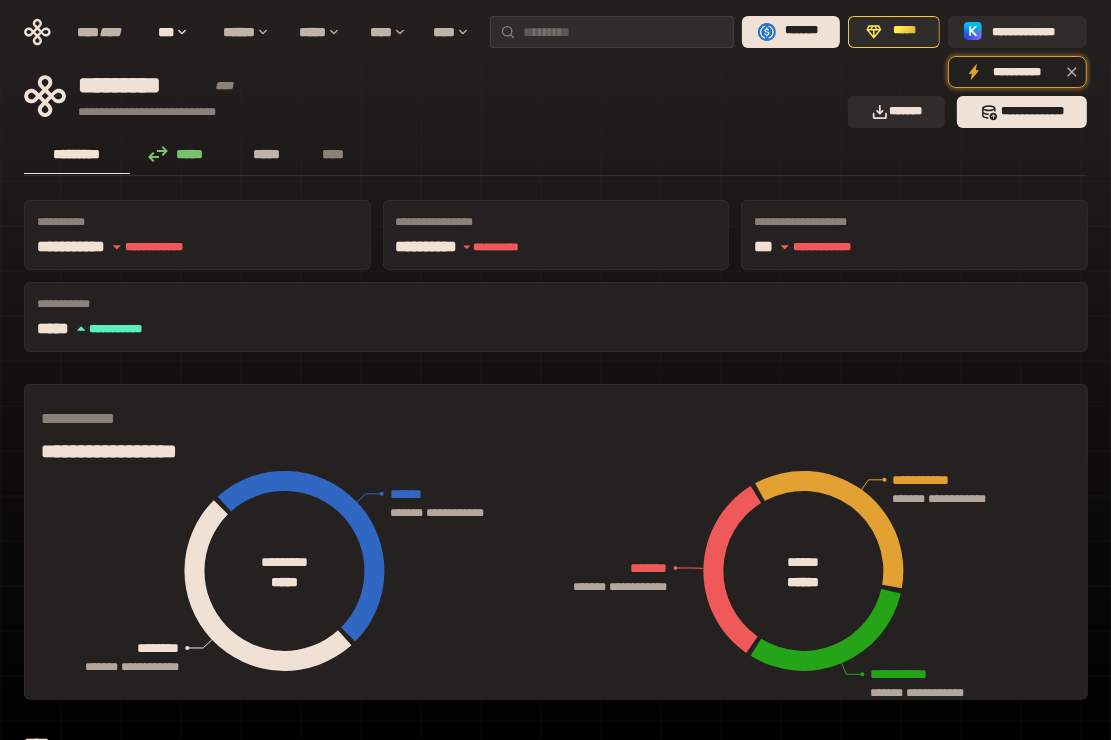 click on "*****" at bounding box center (267, 154) 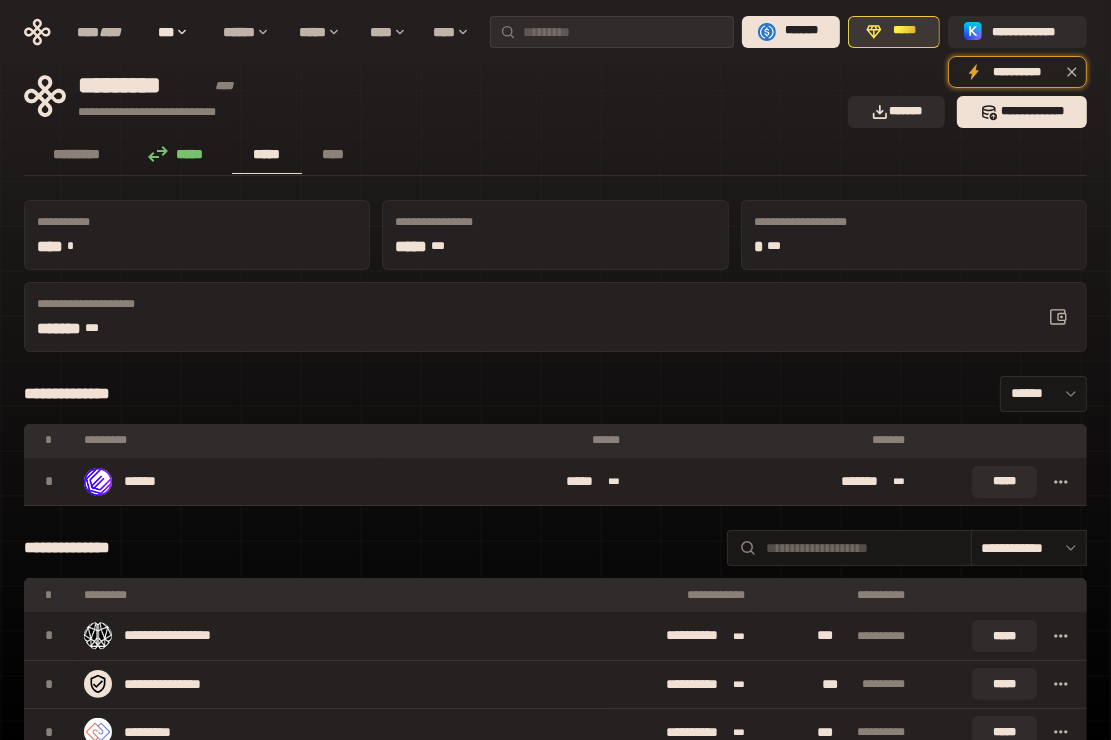 click on "*****" at bounding box center (904, 31) 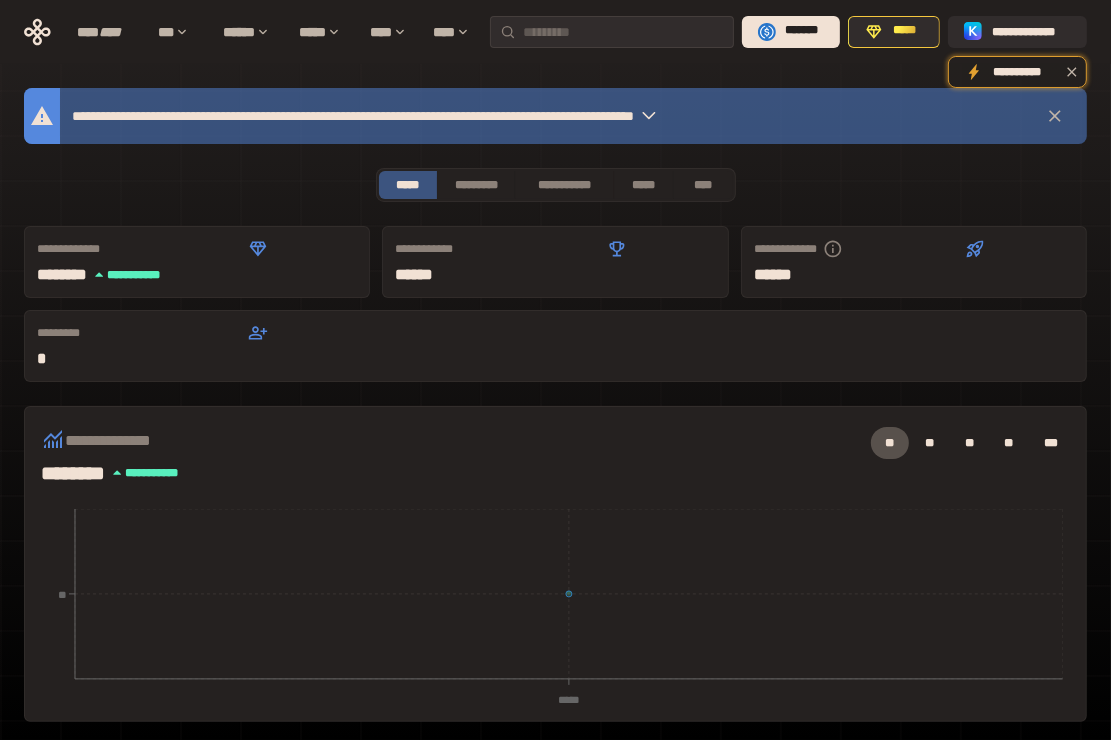 click on "***** *" at bounding box center (869, 275) 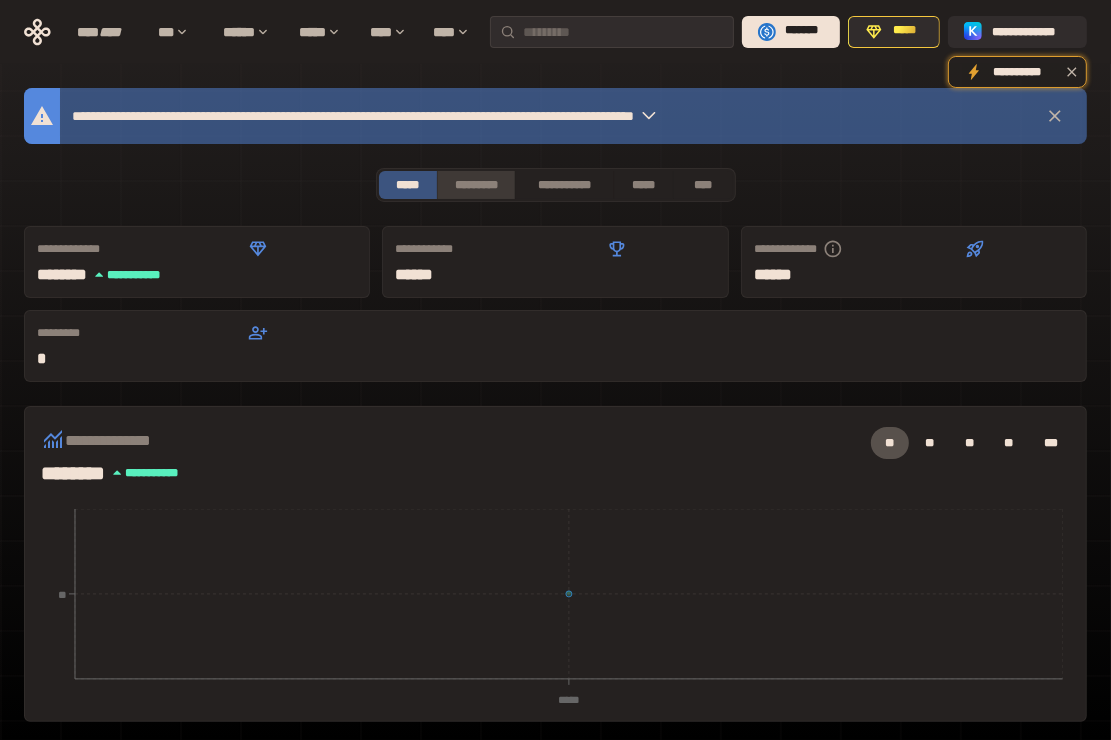 click on "*********" at bounding box center [475, 185] 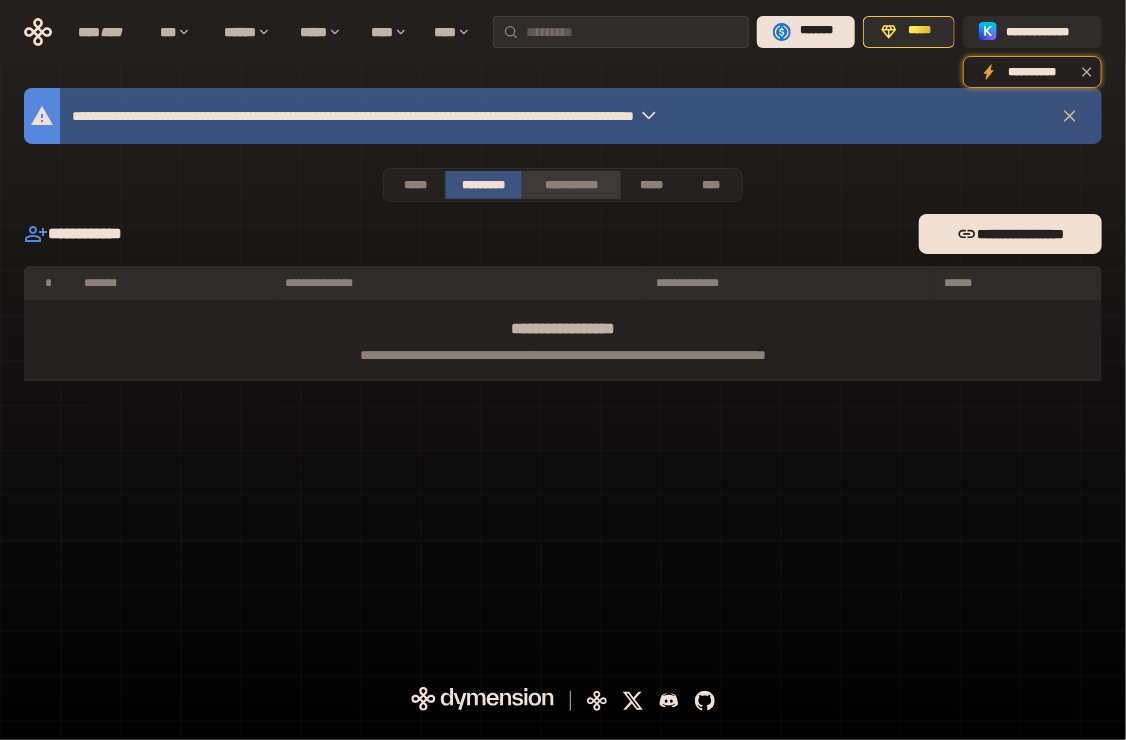 click on "**********" at bounding box center [571, 185] 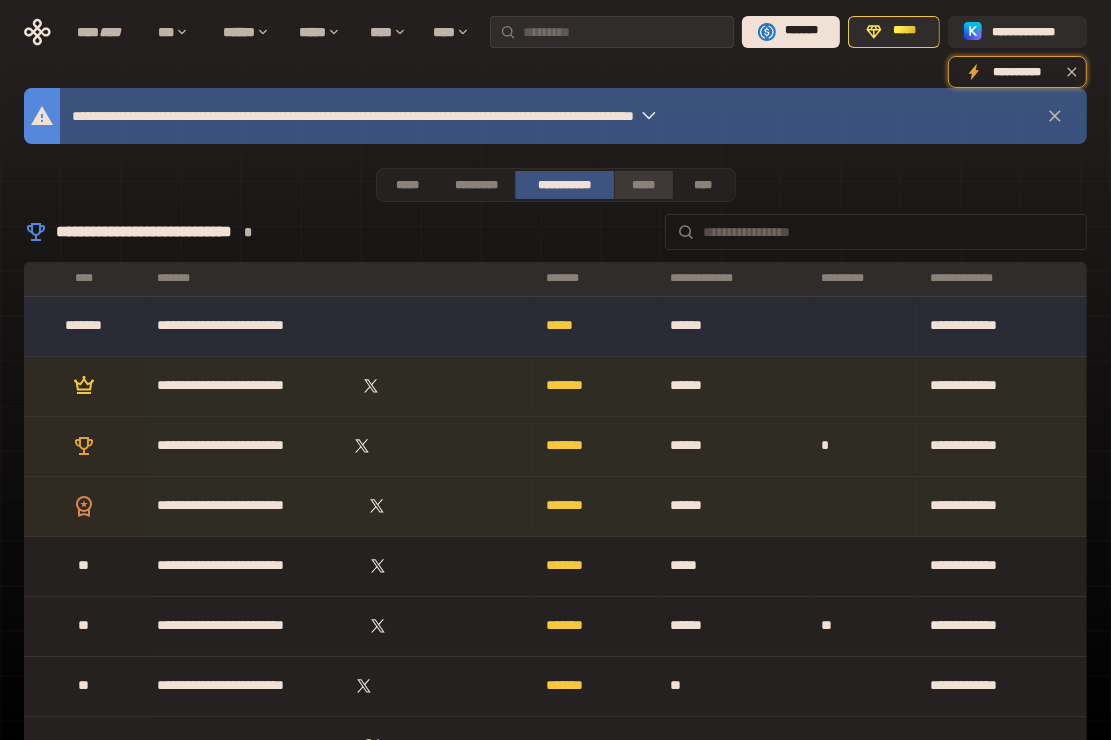 click on "*****" at bounding box center [644, 185] 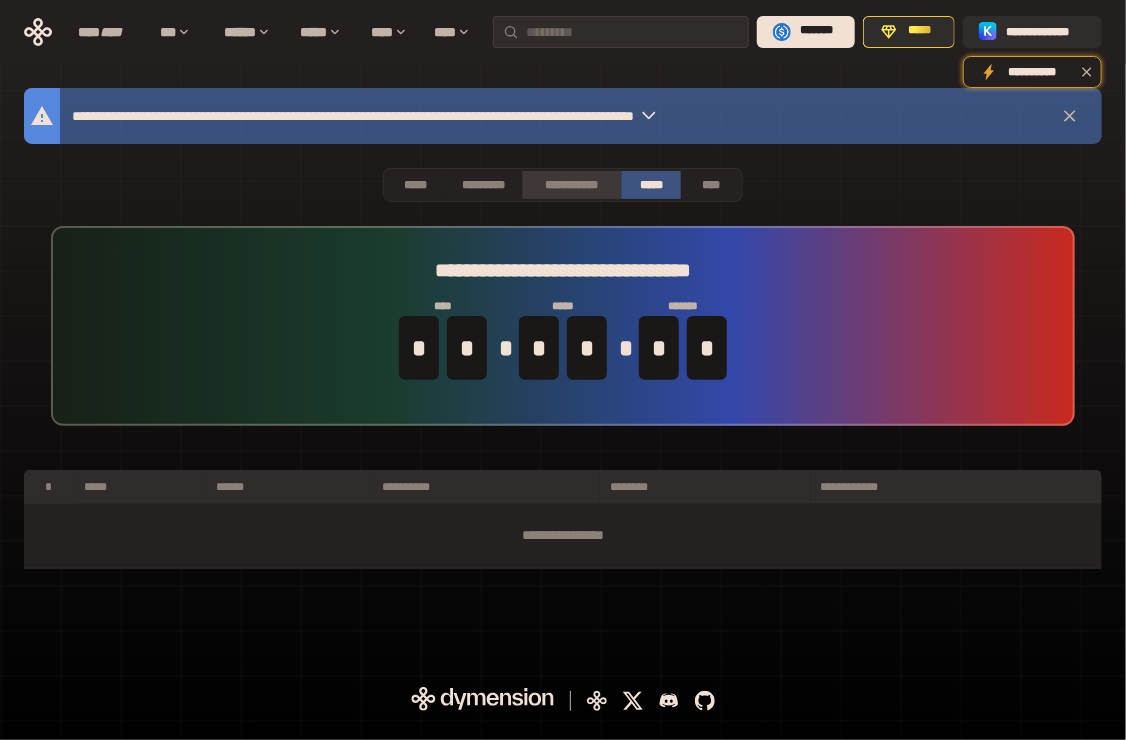 click on "**********" at bounding box center (571, 185) 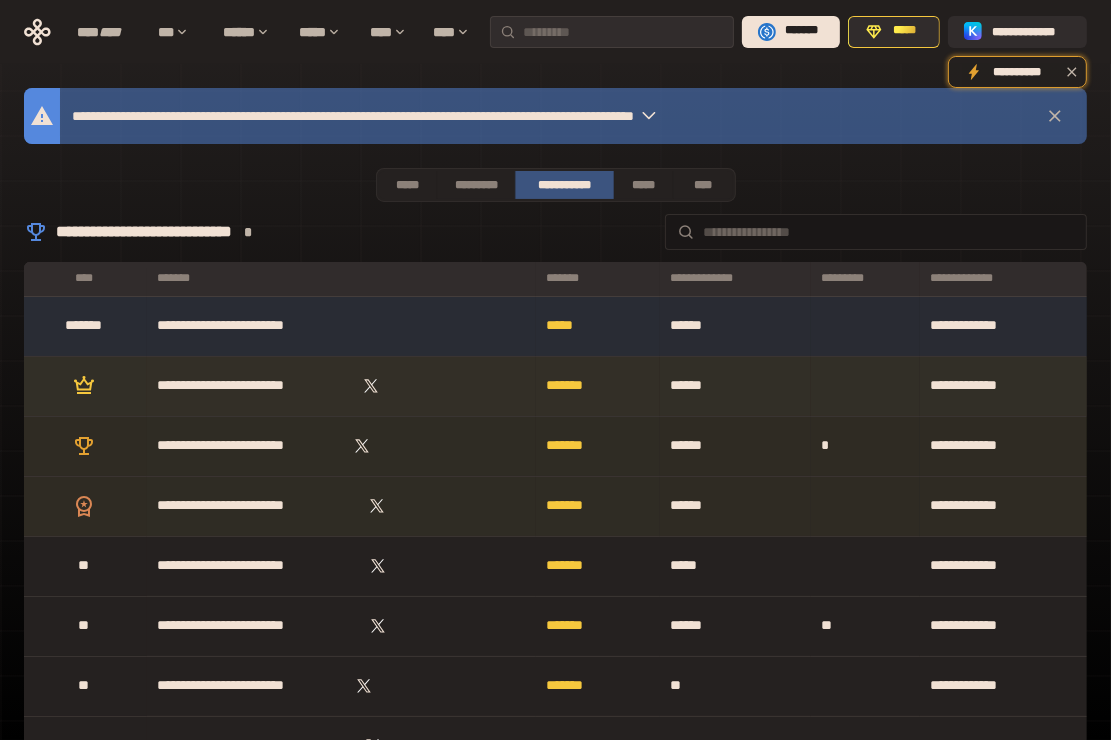 type 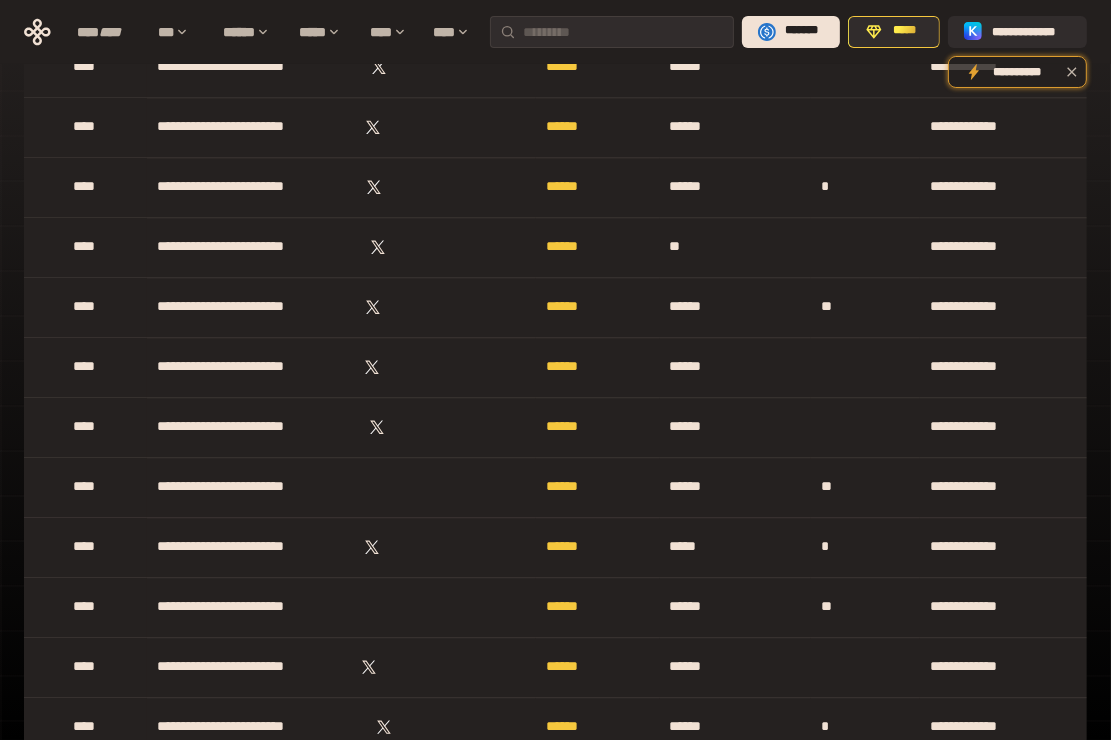 scroll, scrollTop: 14836, scrollLeft: 0, axis: vertical 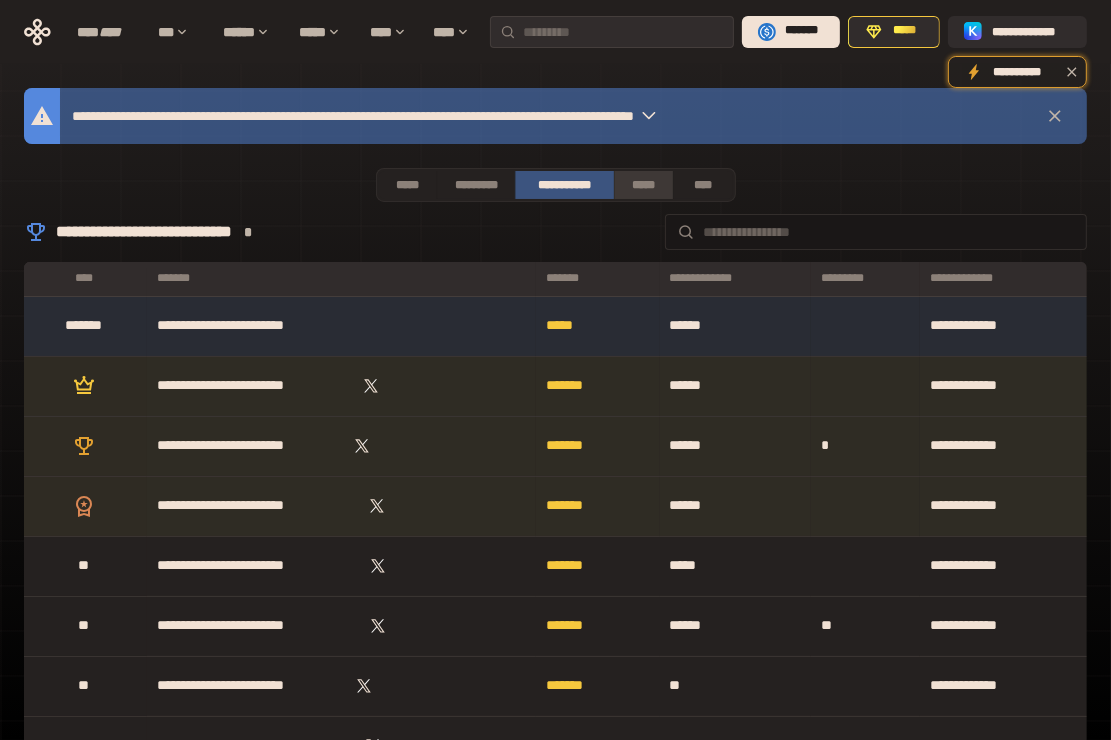 click on "*****" at bounding box center (644, 185) 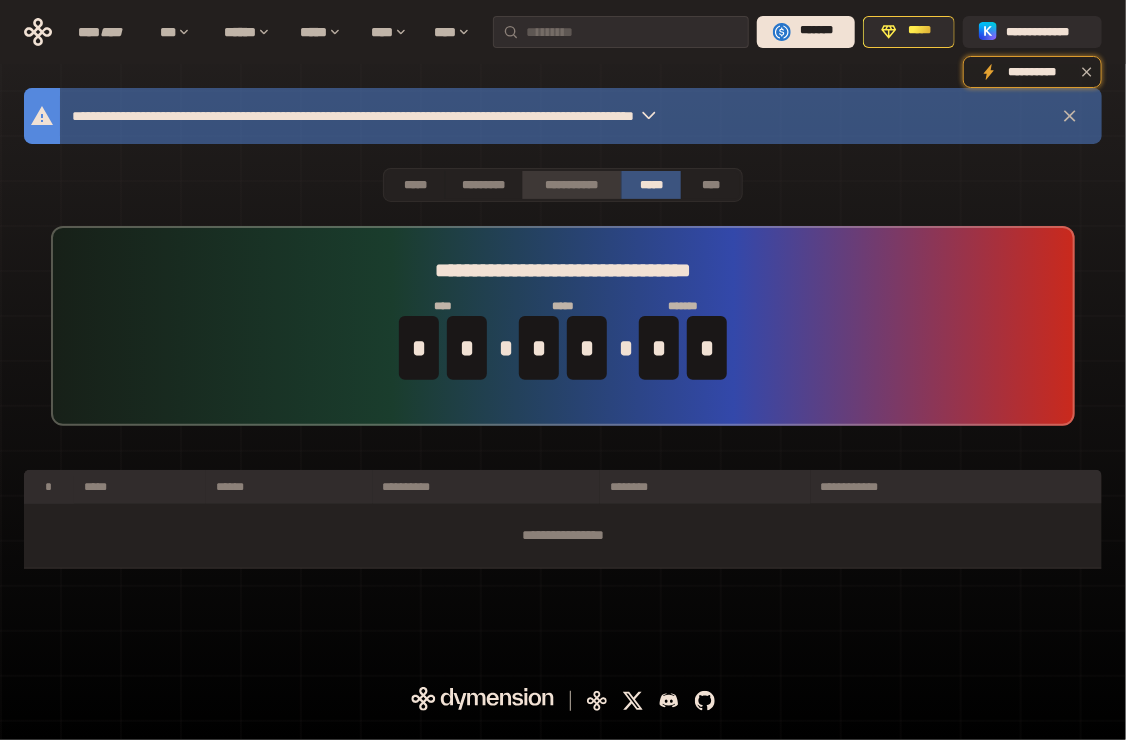 click on "**********" at bounding box center (571, 185) 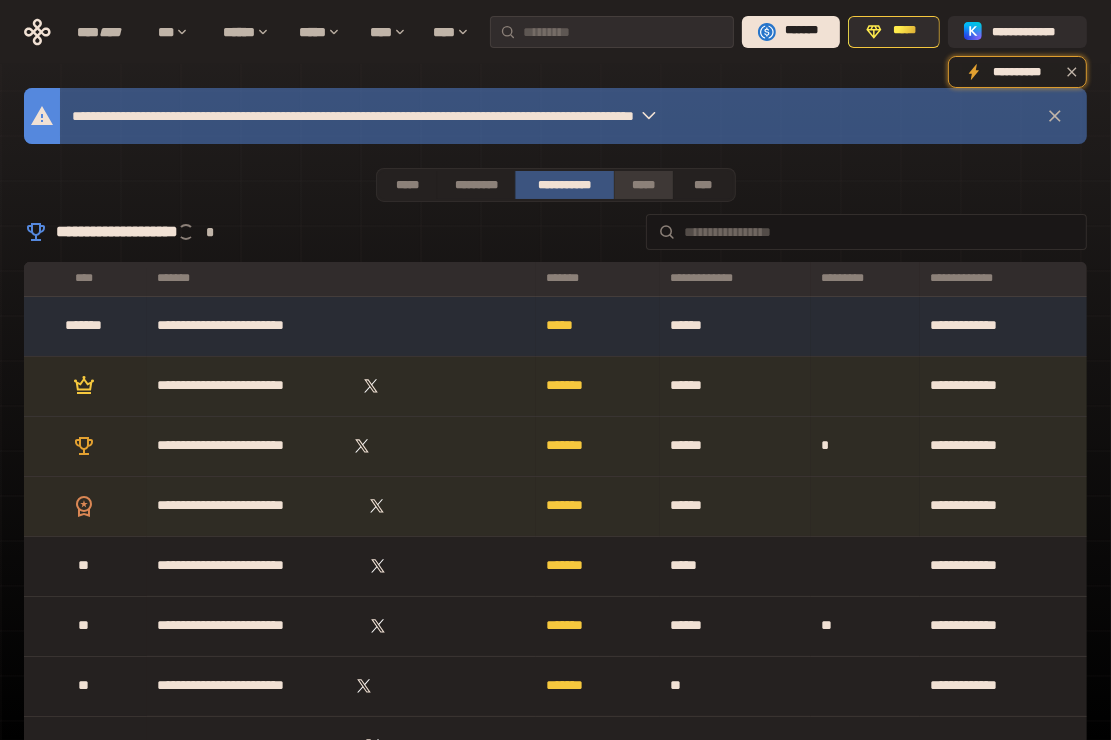 click on "*****" at bounding box center [644, 185] 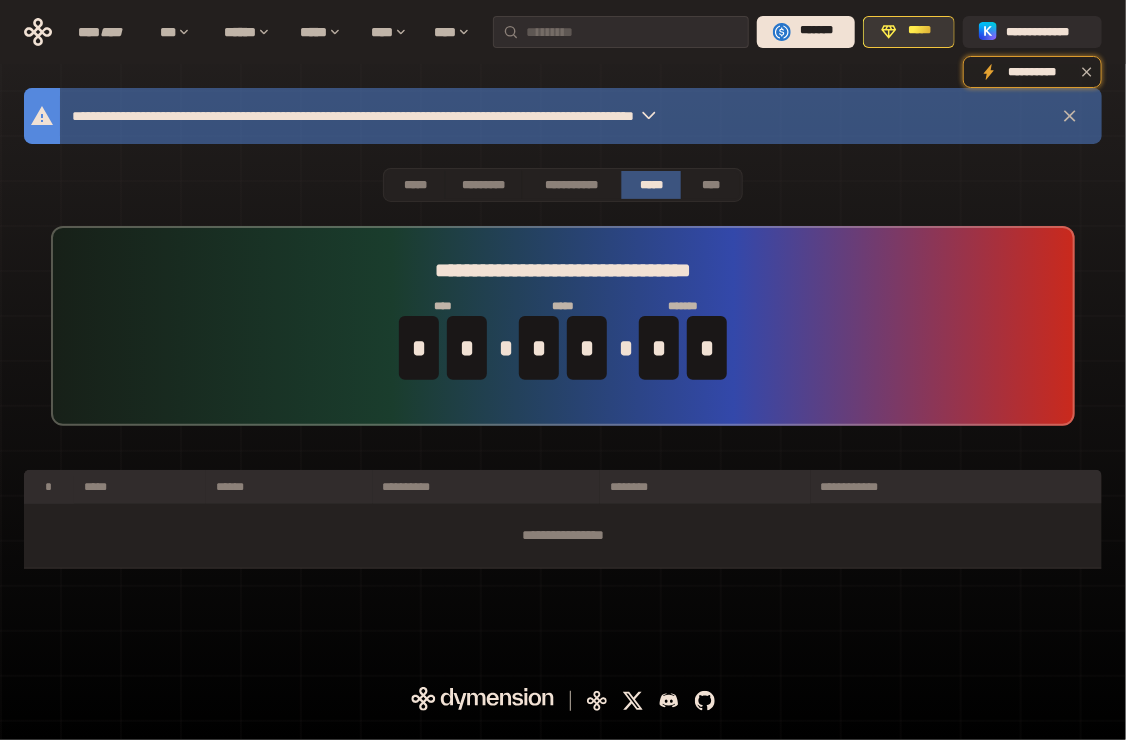 click on "*****" at bounding box center [908, 32] 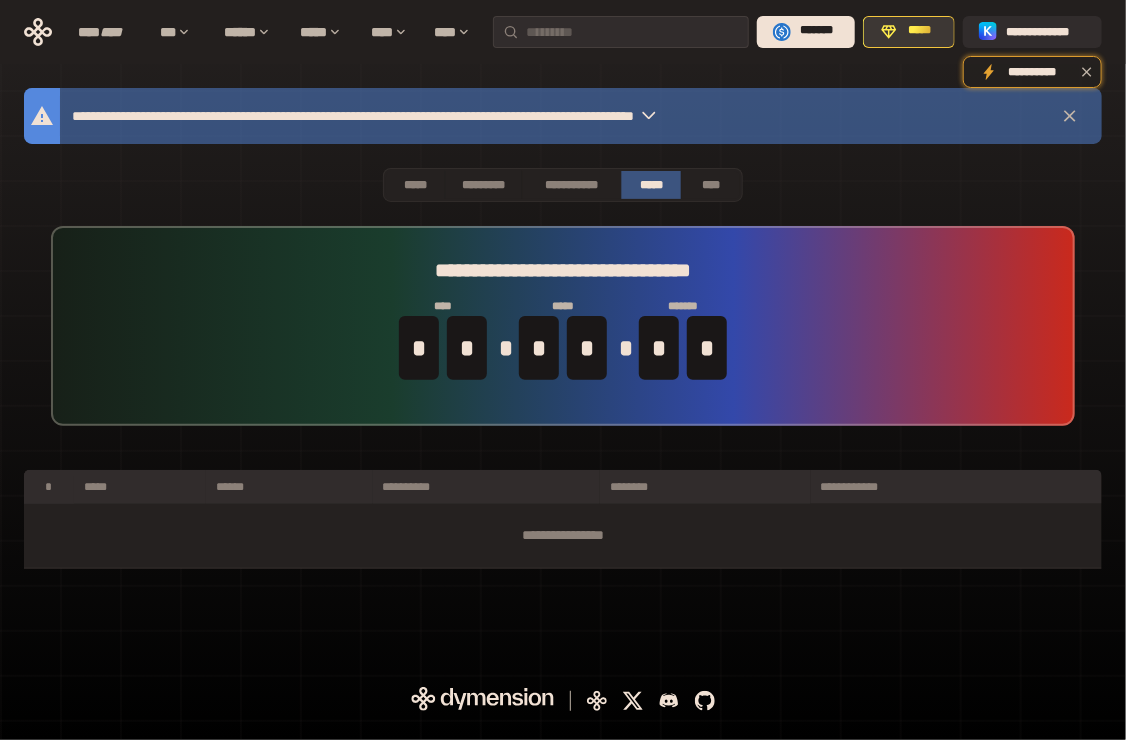 click on "*****" at bounding box center [908, 32] 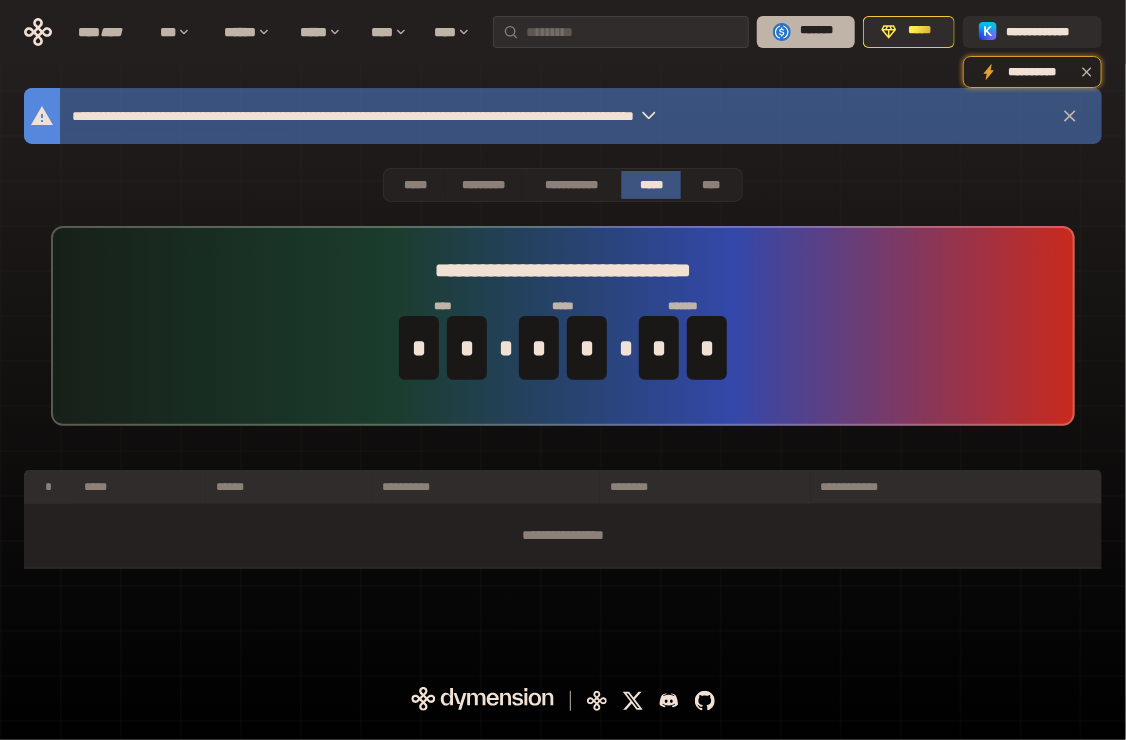 click on "*******" at bounding box center [806, 32] 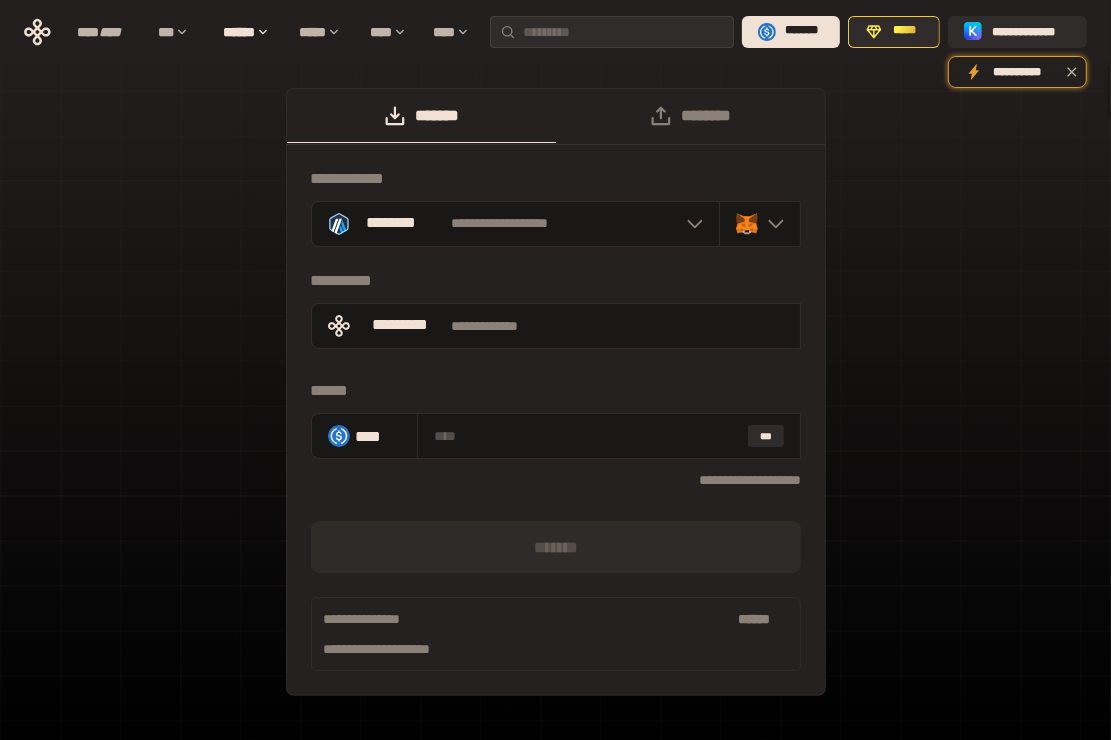 click on "**********" at bounding box center [555, 402] 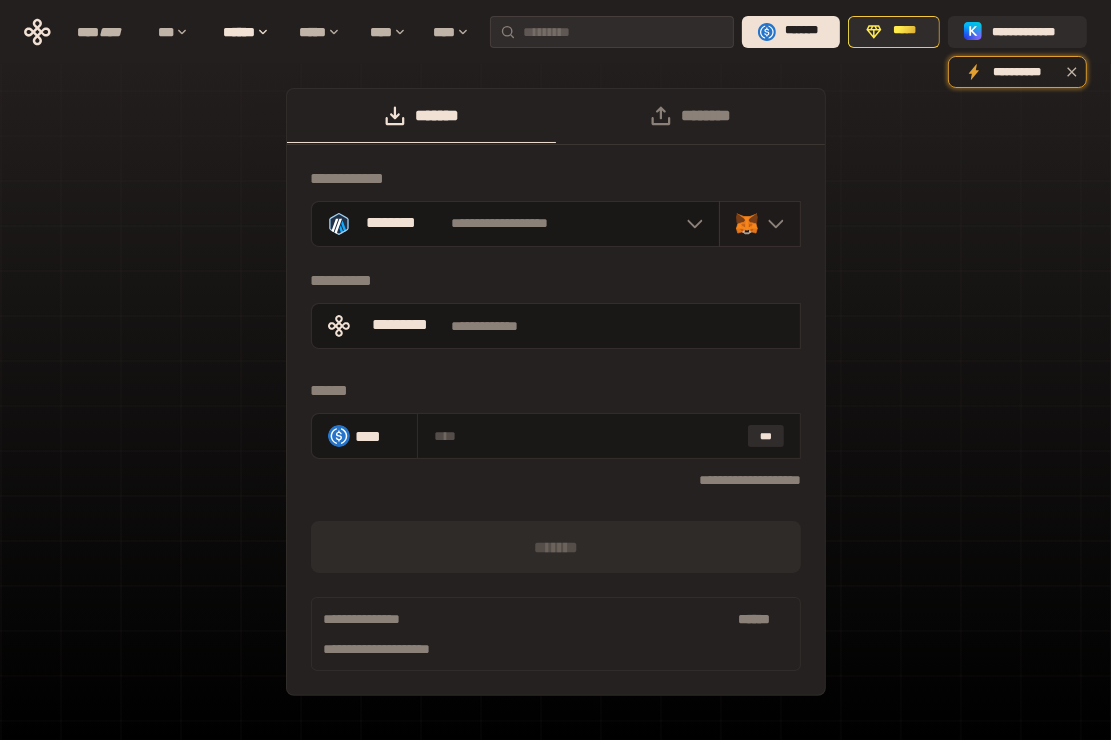 click 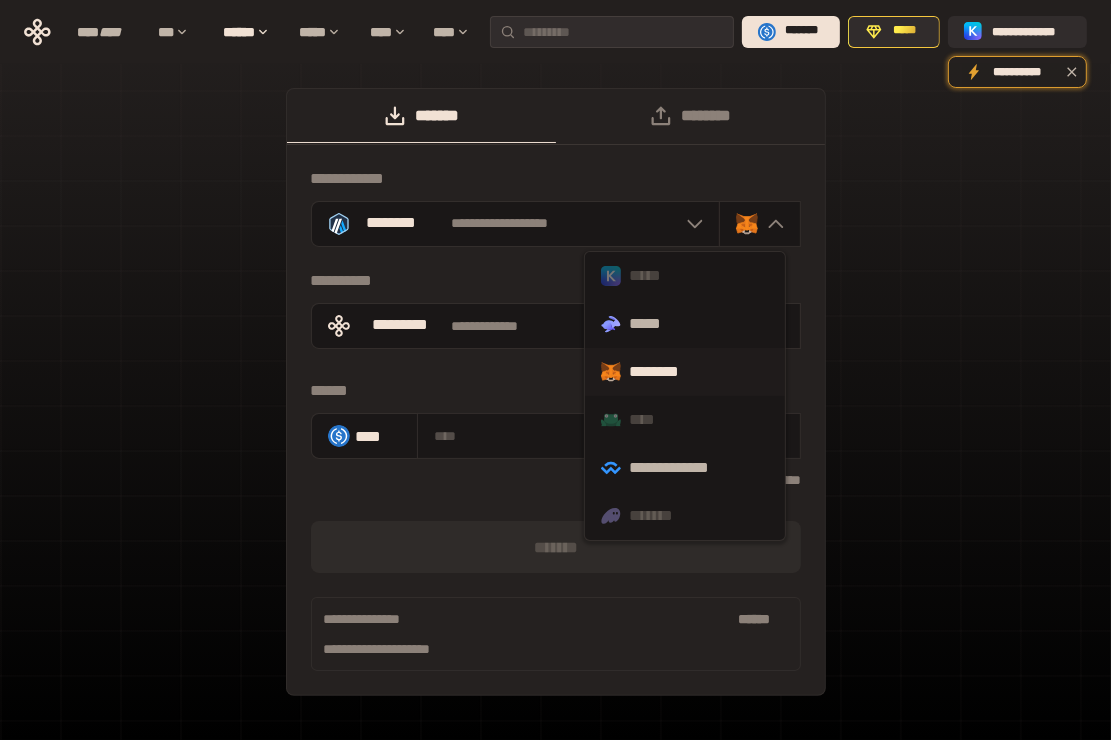 click on "**********" at bounding box center [555, 402] 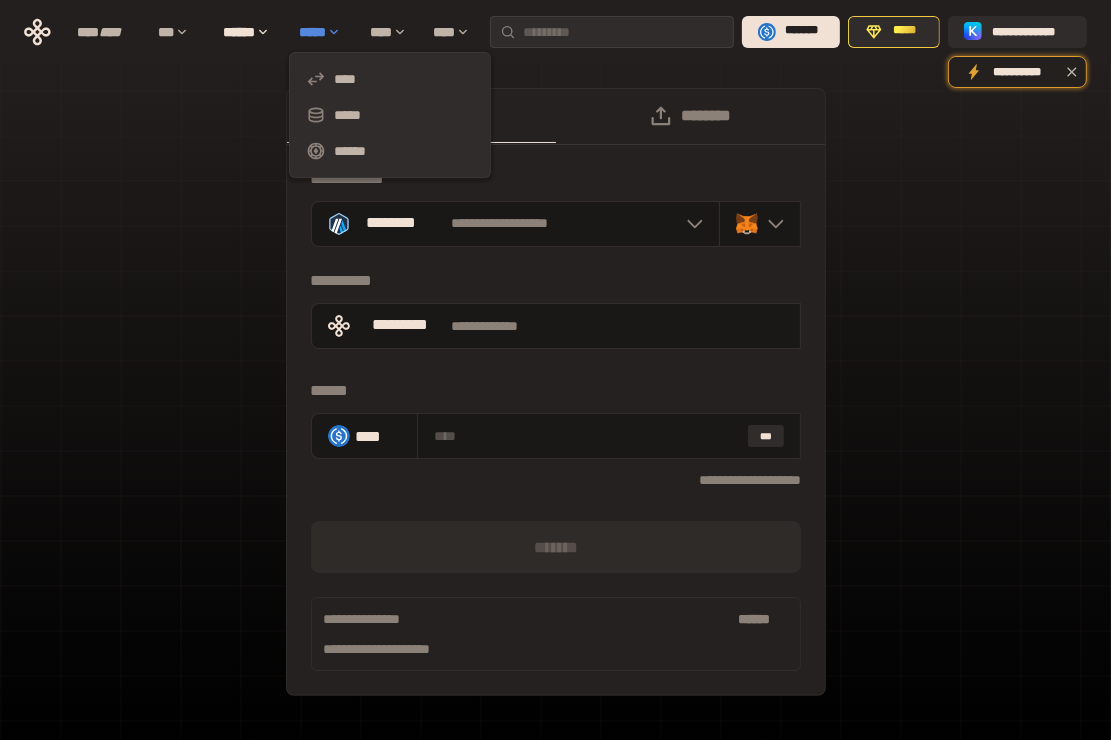click on "*****" at bounding box center [324, 32] 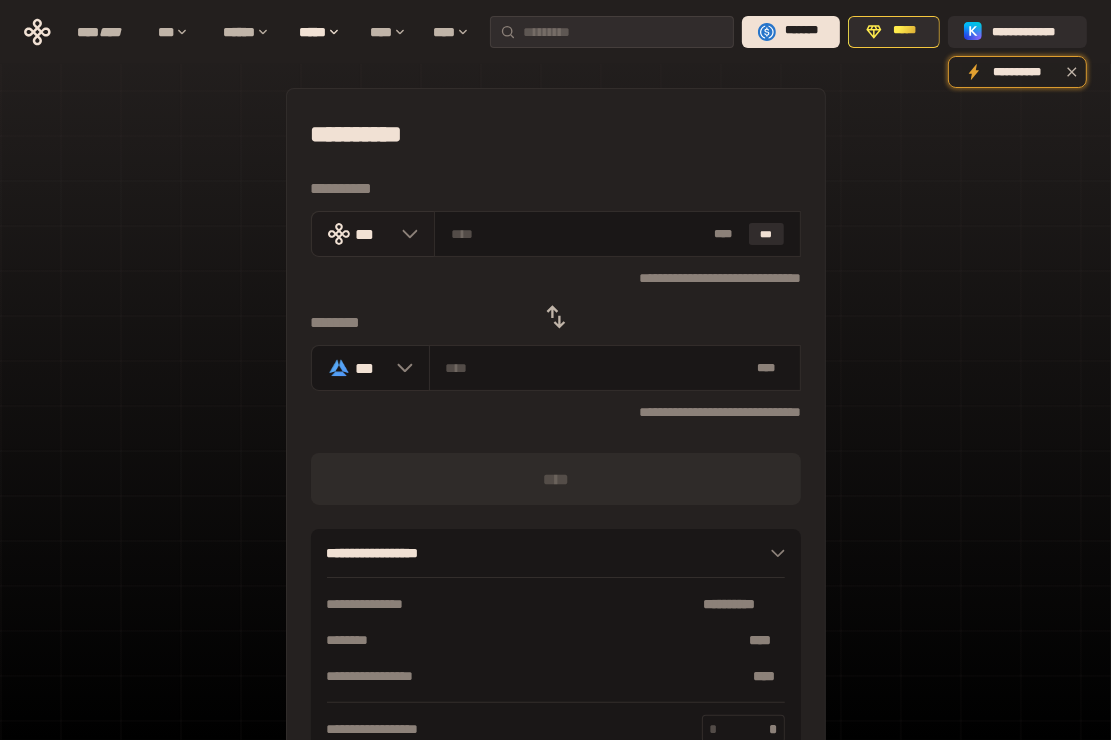 click on "***" at bounding box center [373, 234] 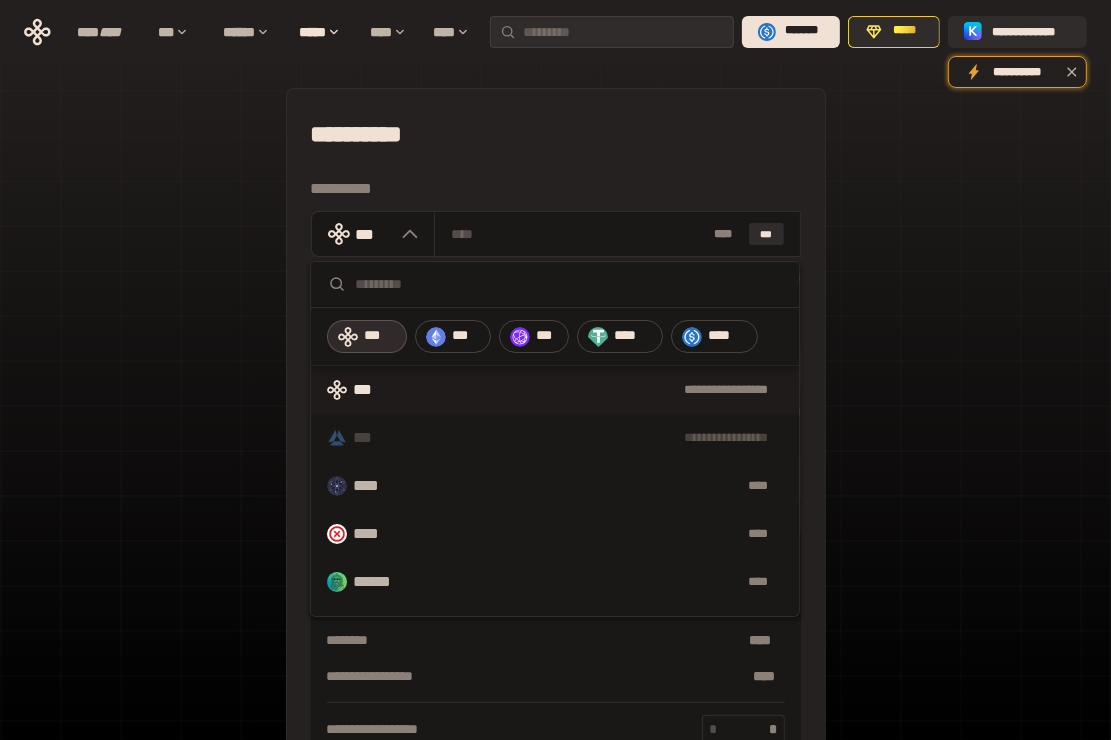 click on "[PHONE]" at bounding box center [555, 444] 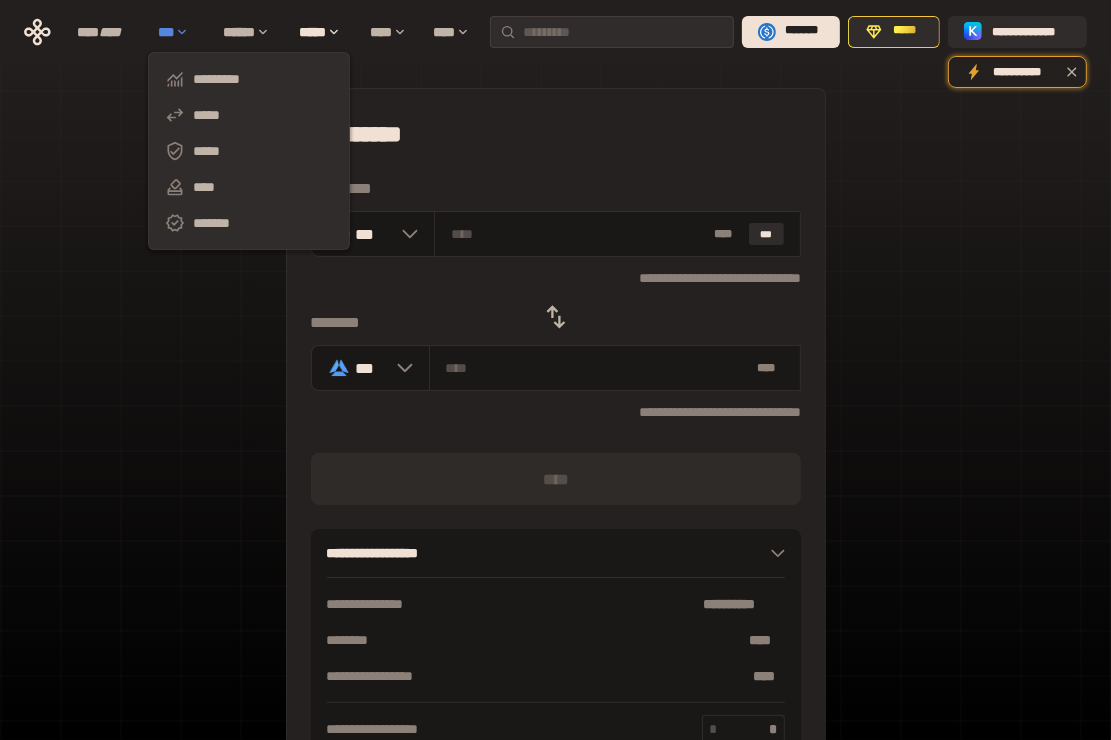 click on "***" at bounding box center (180, 32) 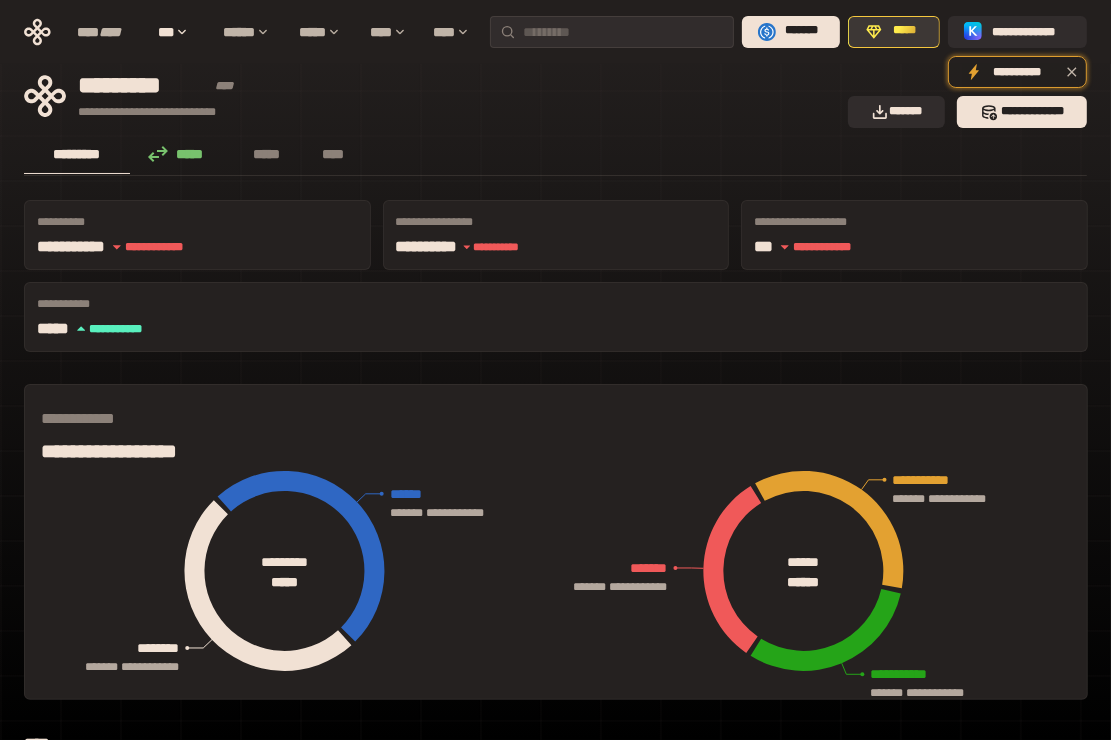 click on "*****" at bounding box center [893, 32] 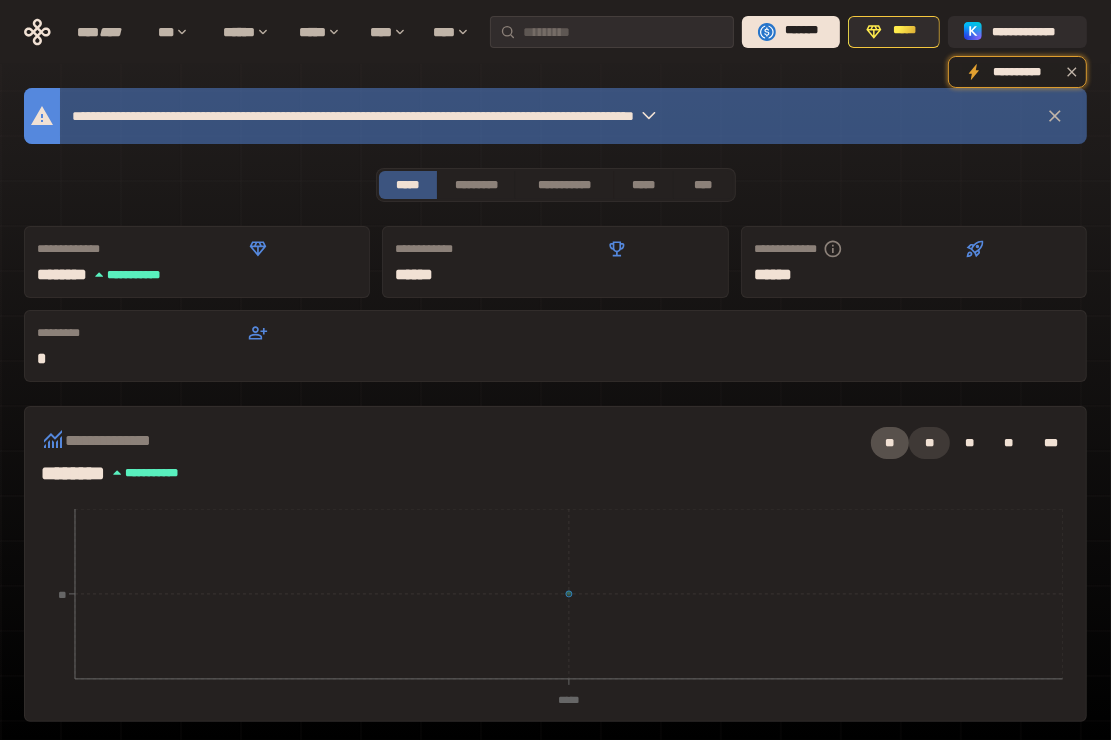 click on "**" at bounding box center [929, 443] 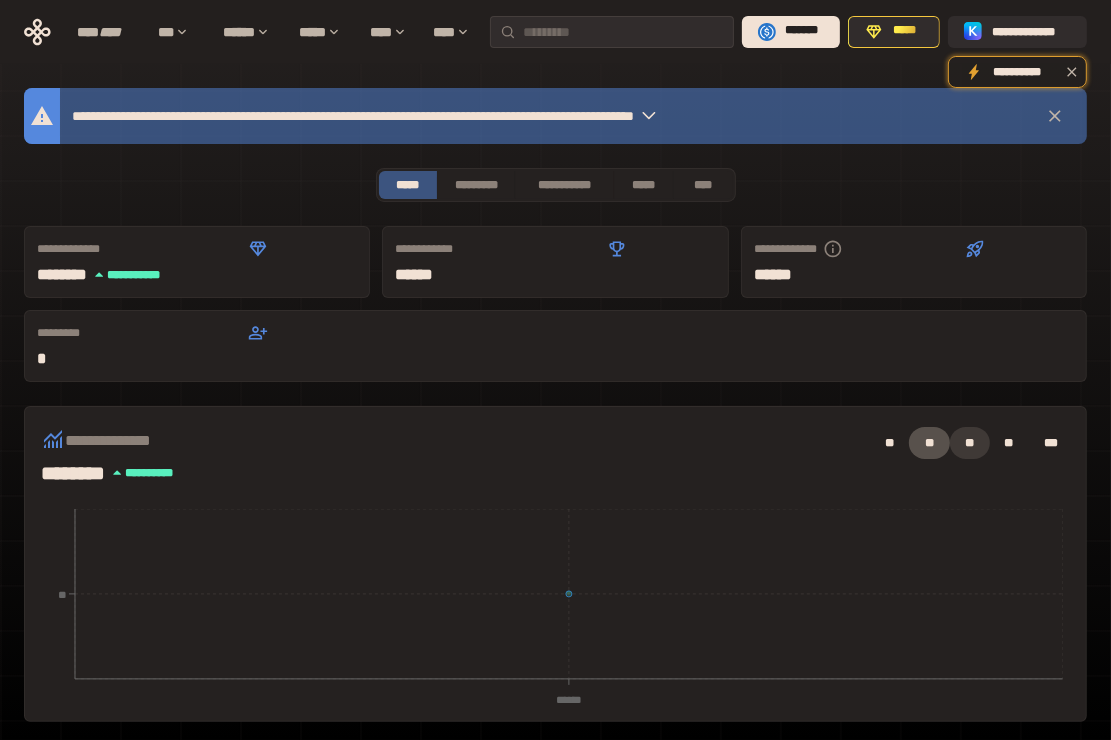 click on "**" at bounding box center [970, 443] 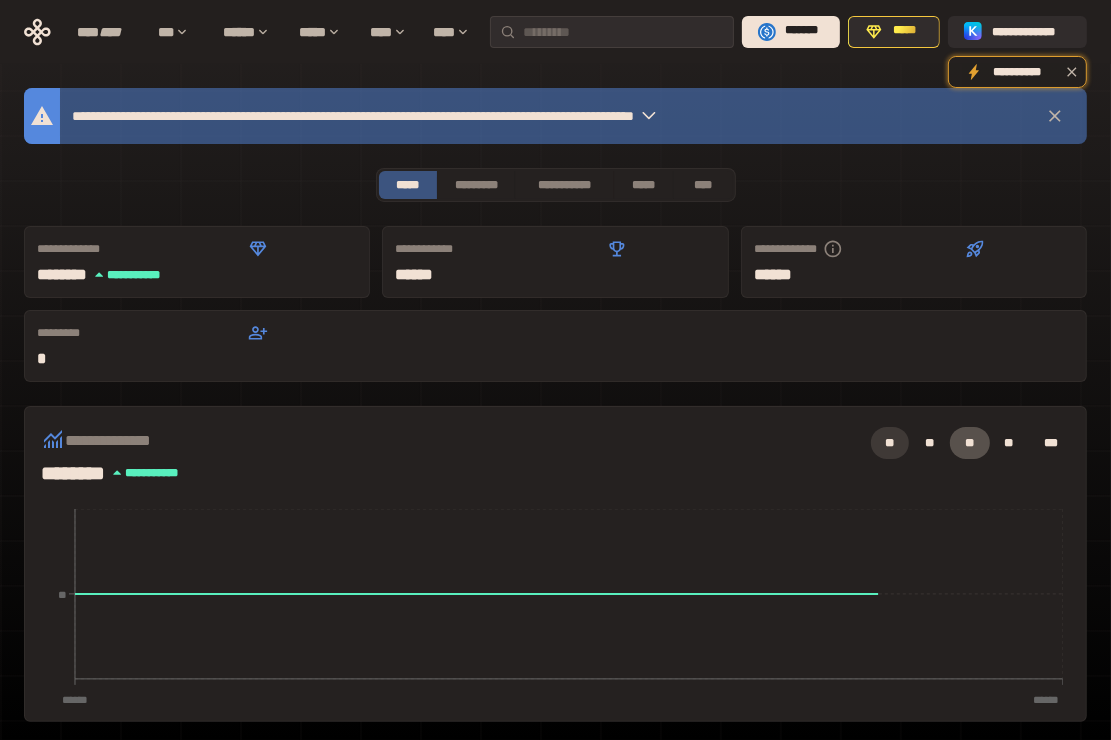 click on "**" at bounding box center [890, 443] 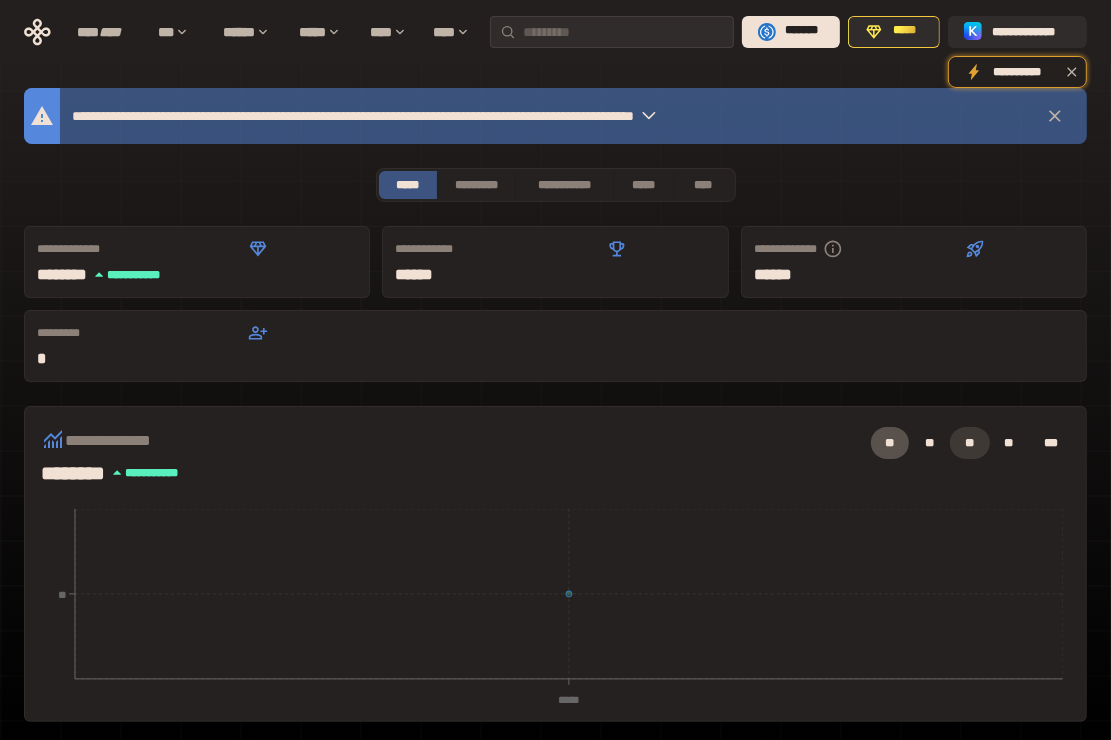 click on "**" at bounding box center (970, 443) 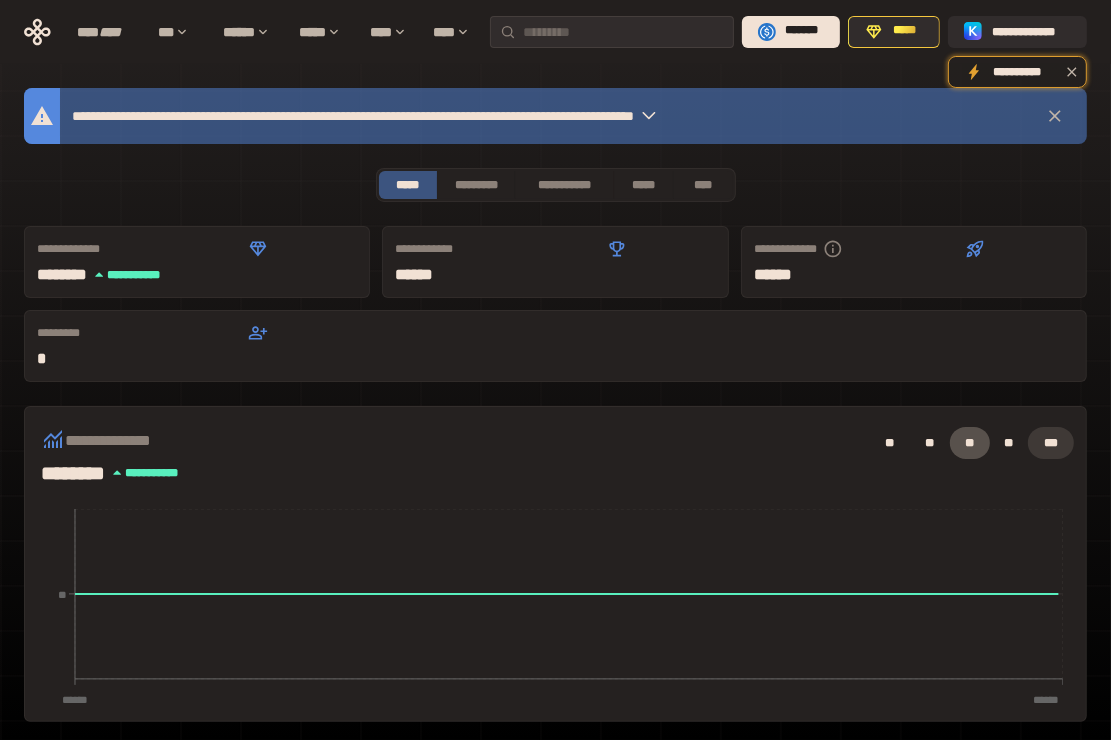 click on "***" at bounding box center (1051, 443) 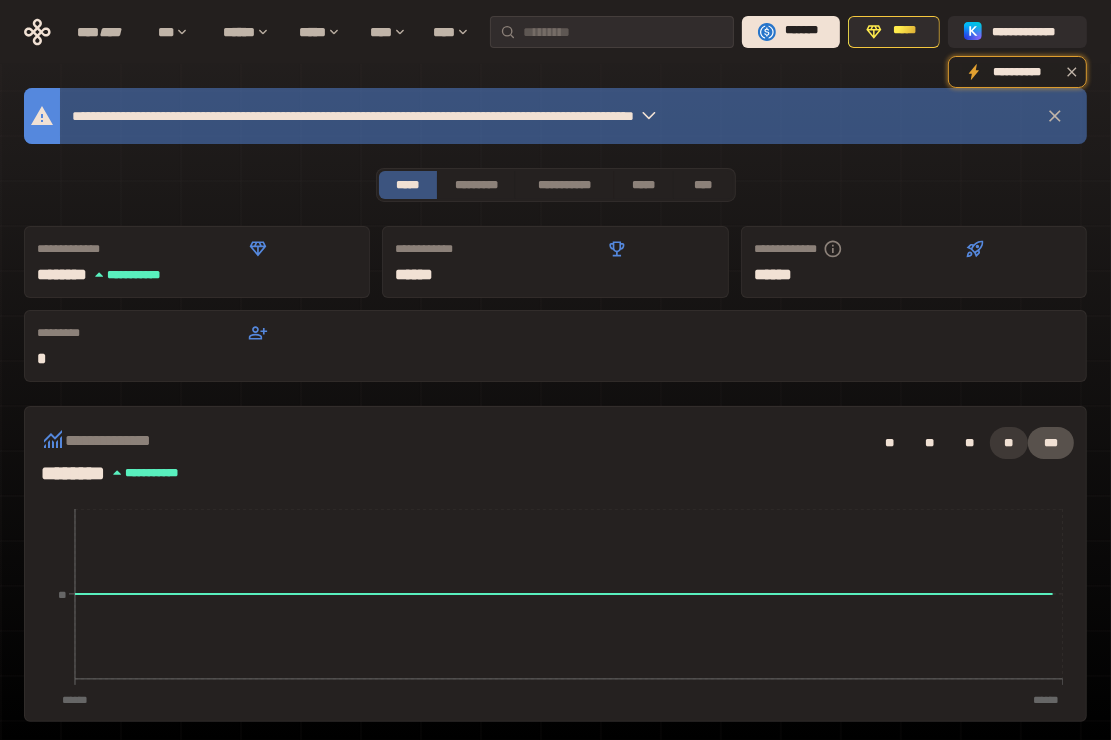 click on "**" at bounding box center [1009, 443] 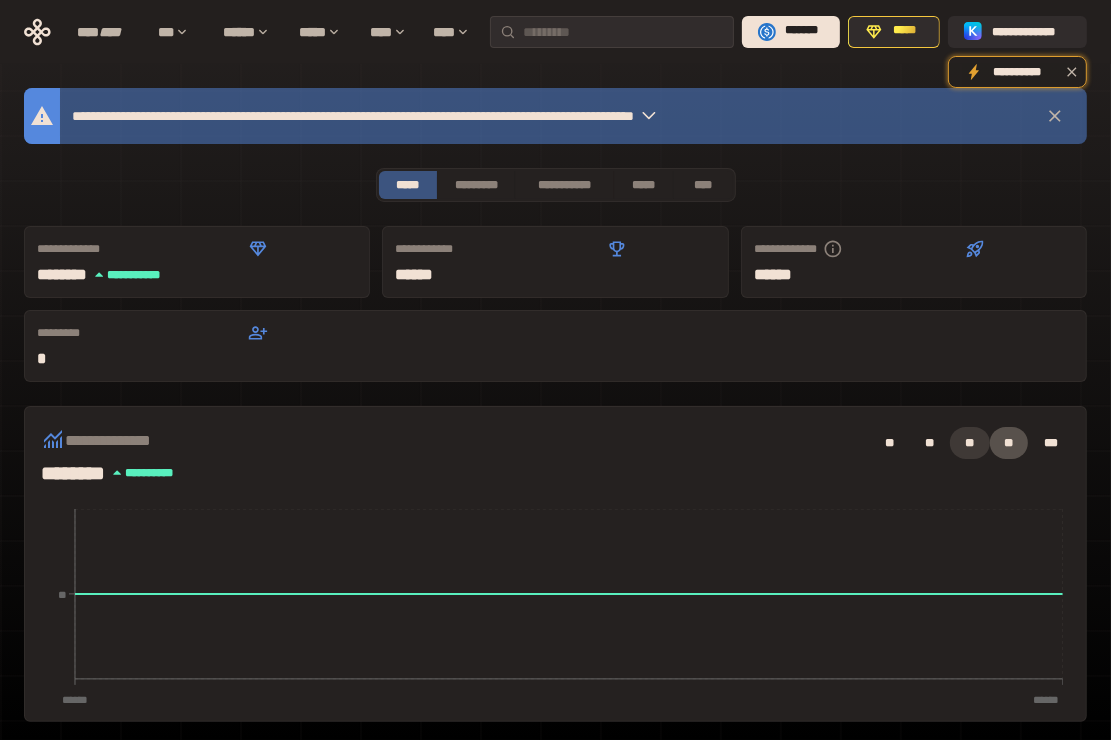 click on "**" at bounding box center [970, 443] 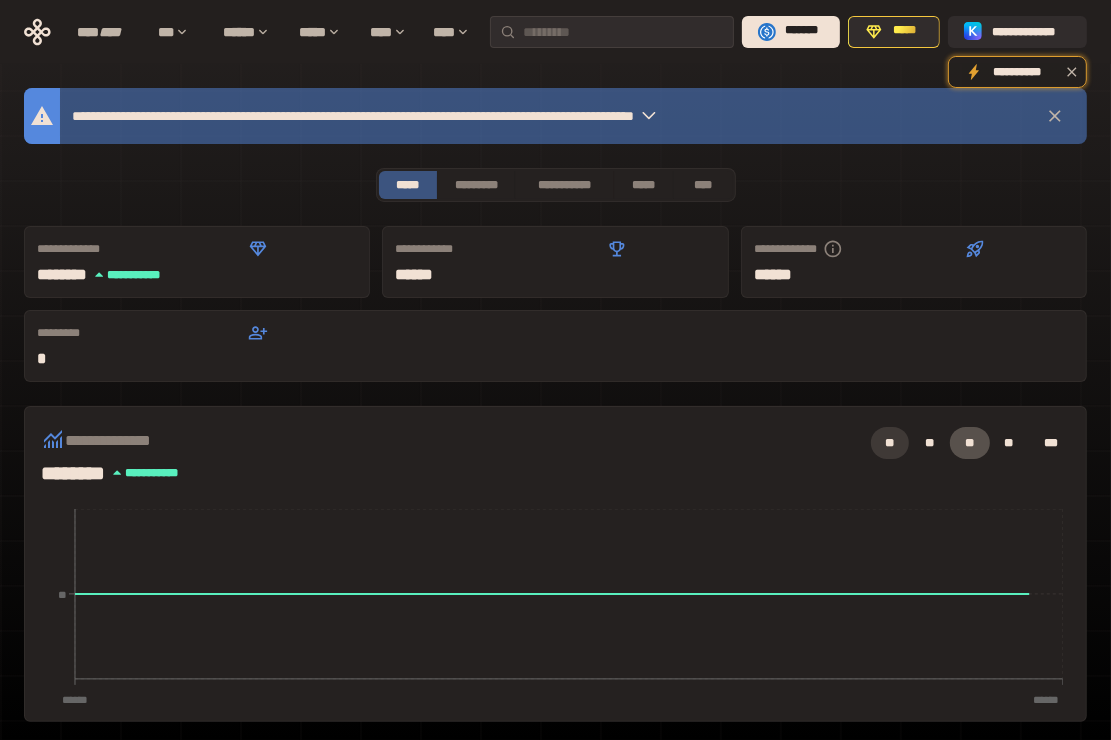 click on "**" at bounding box center [890, 443] 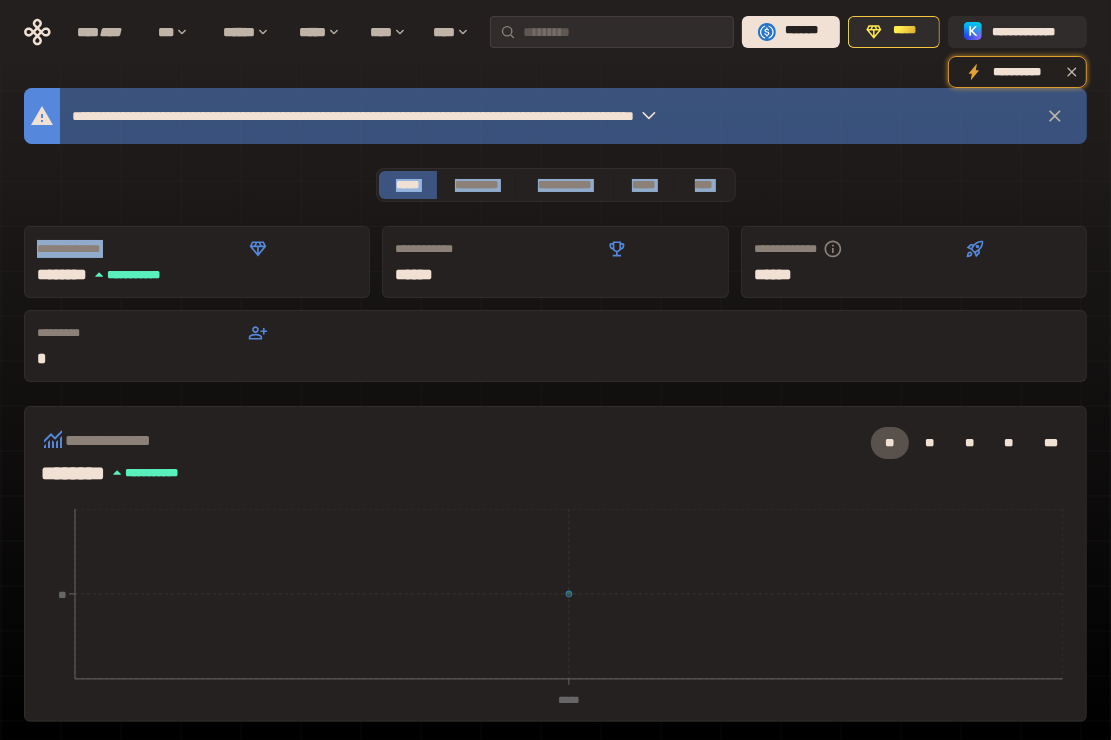 drag, startPoint x: 218, startPoint y: 273, endPoint x: 220, endPoint y: 202, distance: 71.02816 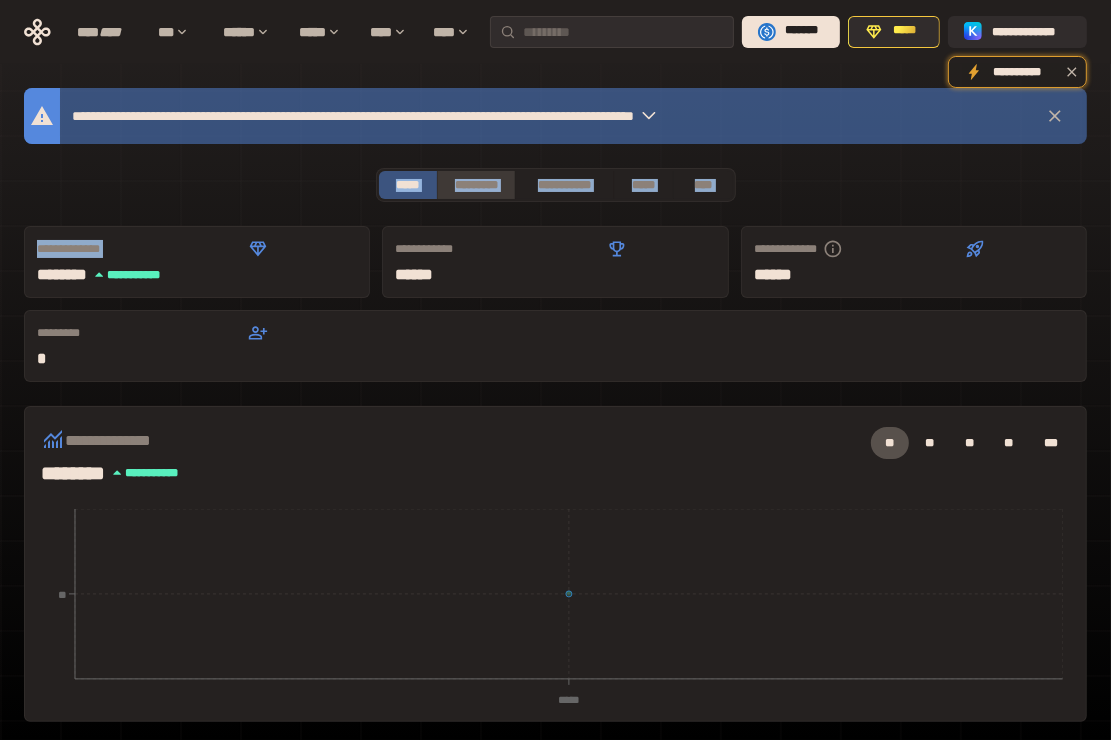 click on "*********" at bounding box center [475, 185] 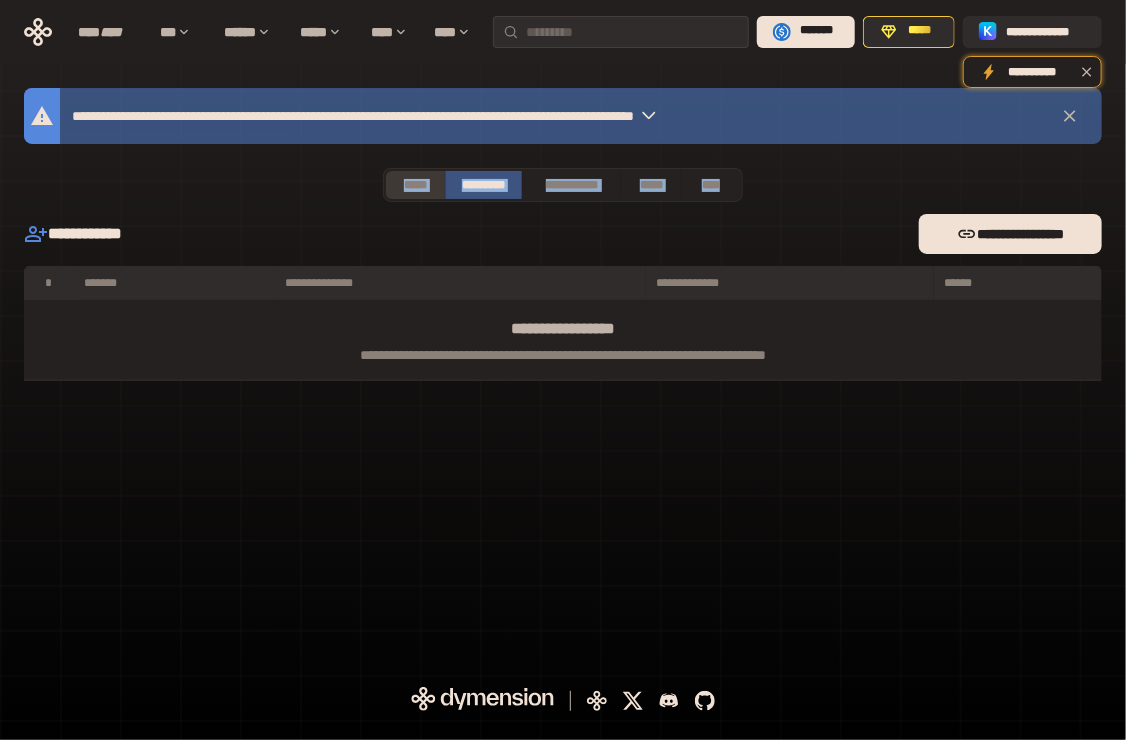 click on "*****" at bounding box center [415, 185] 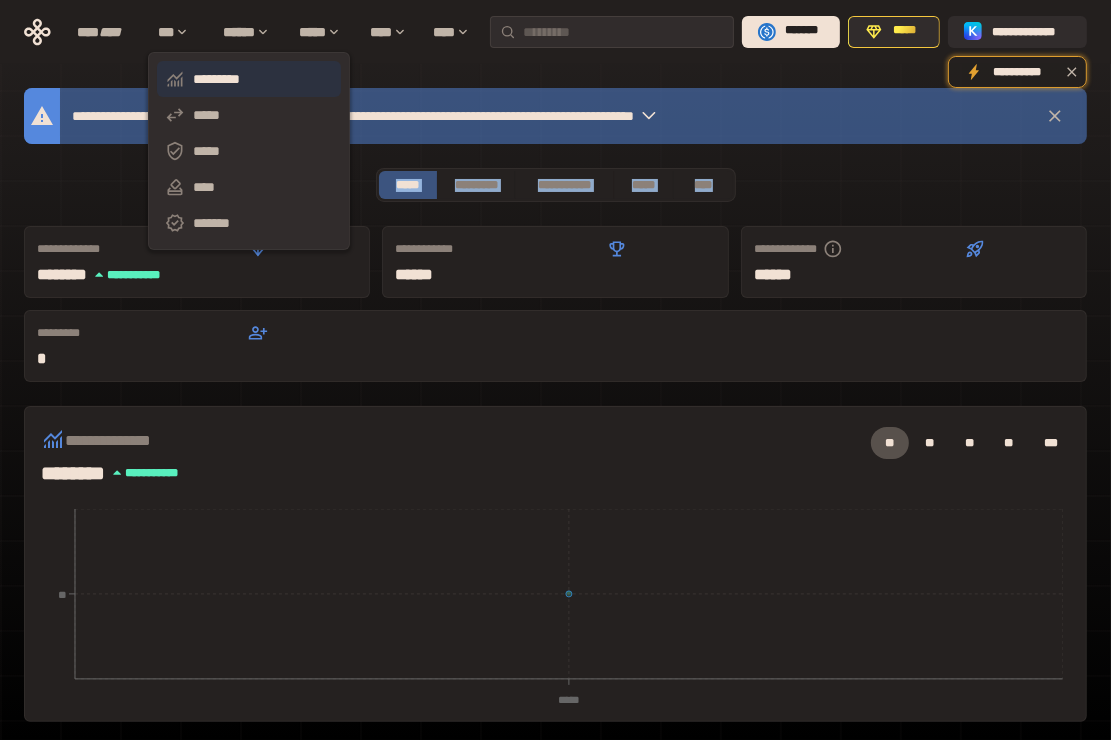 click on "*********" at bounding box center (249, 79) 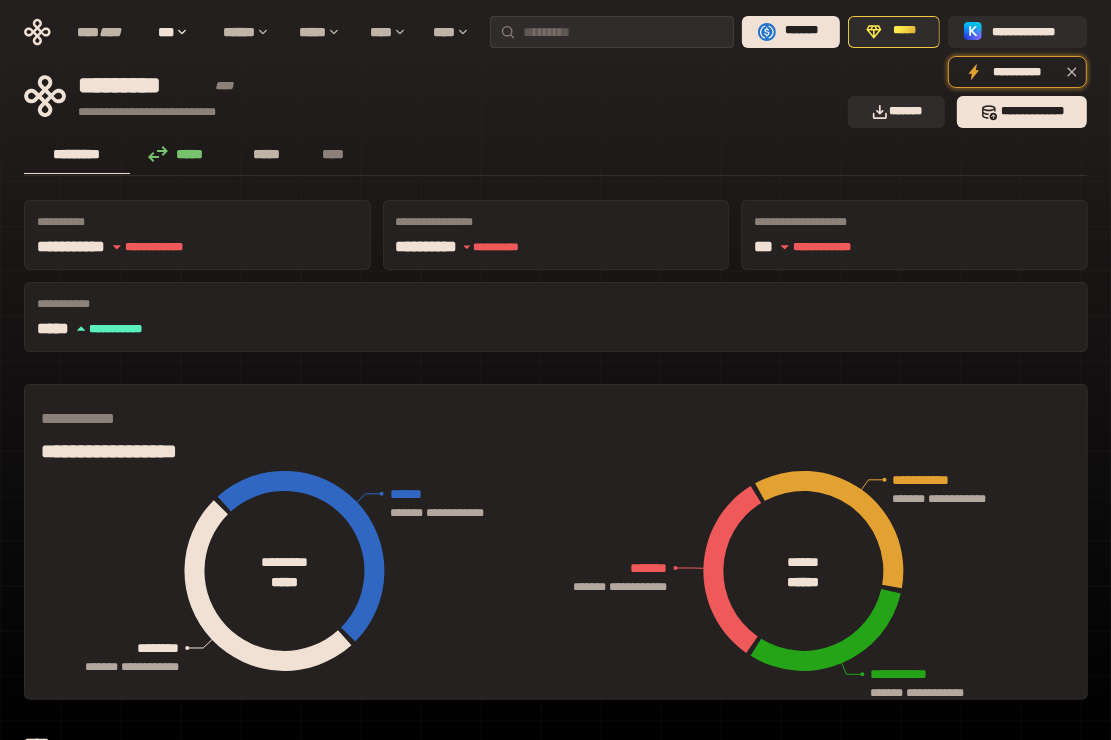 click on "*****" at bounding box center [267, 154] 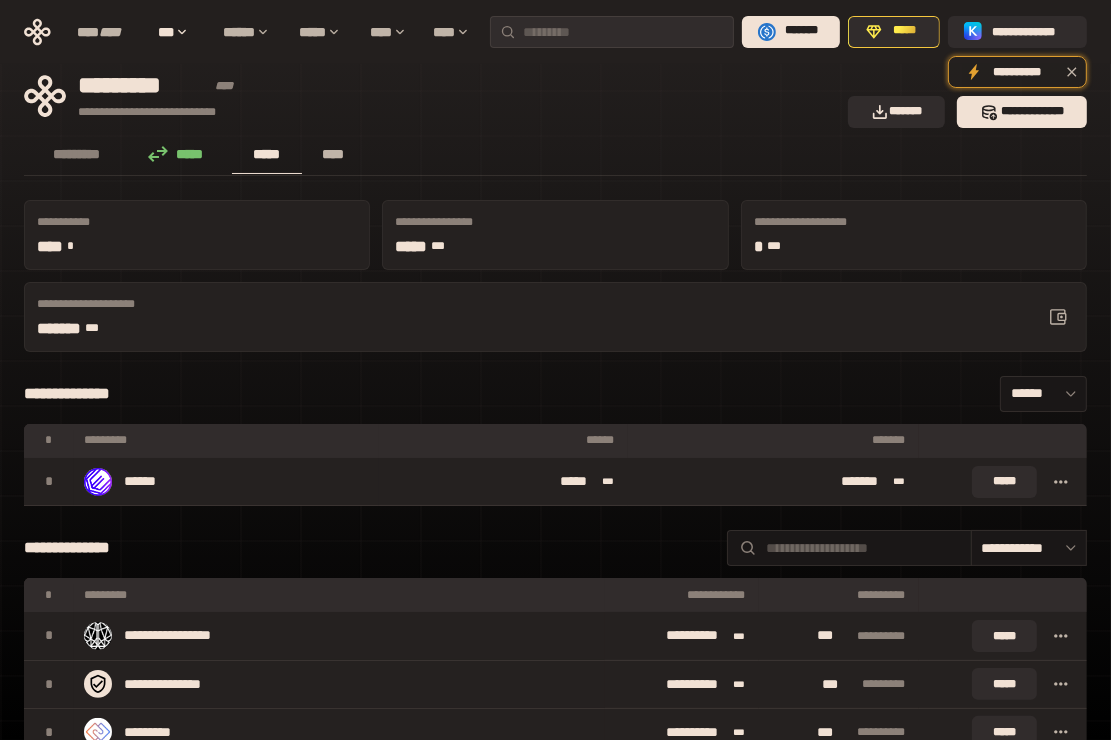 click on "****" at bounding box center (333, 154) 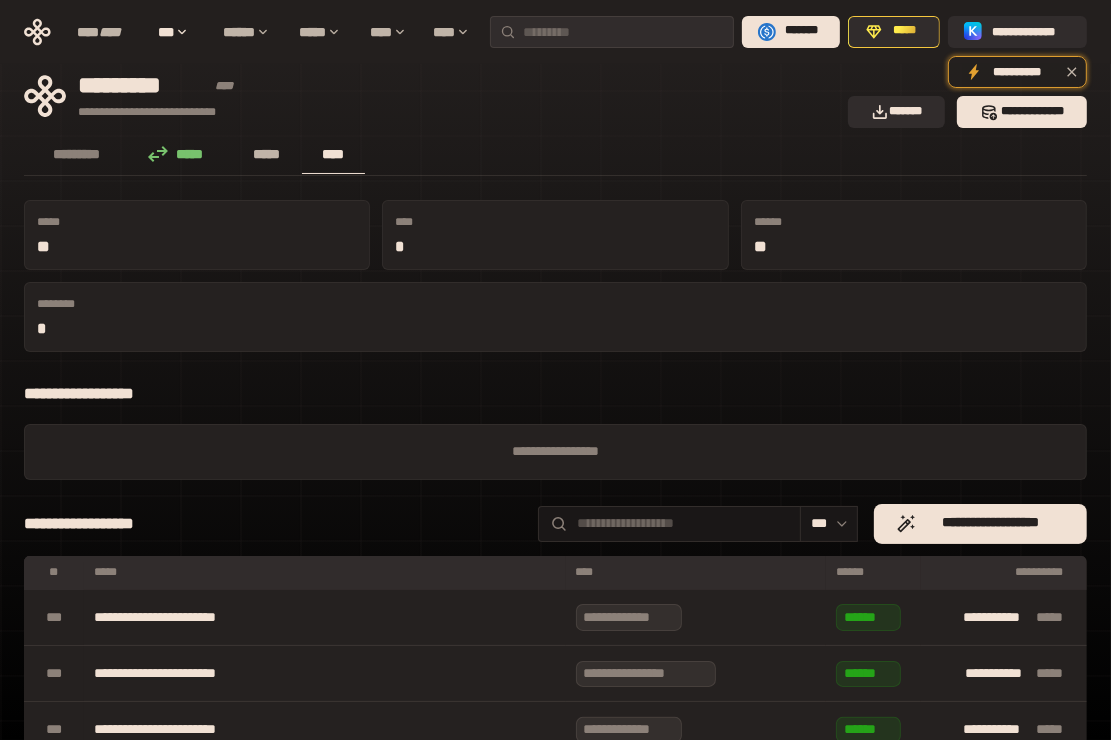click on "*****" at bounding box center [267, 154] 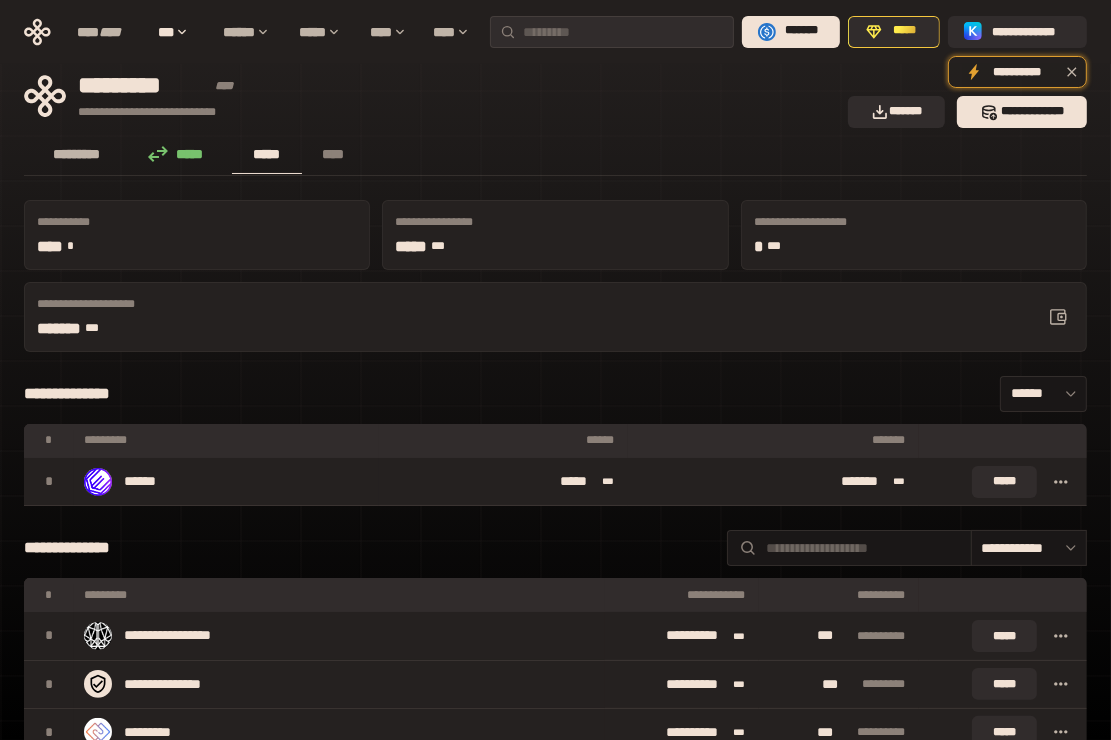 click on "*********" at bounding box center [77, 154] 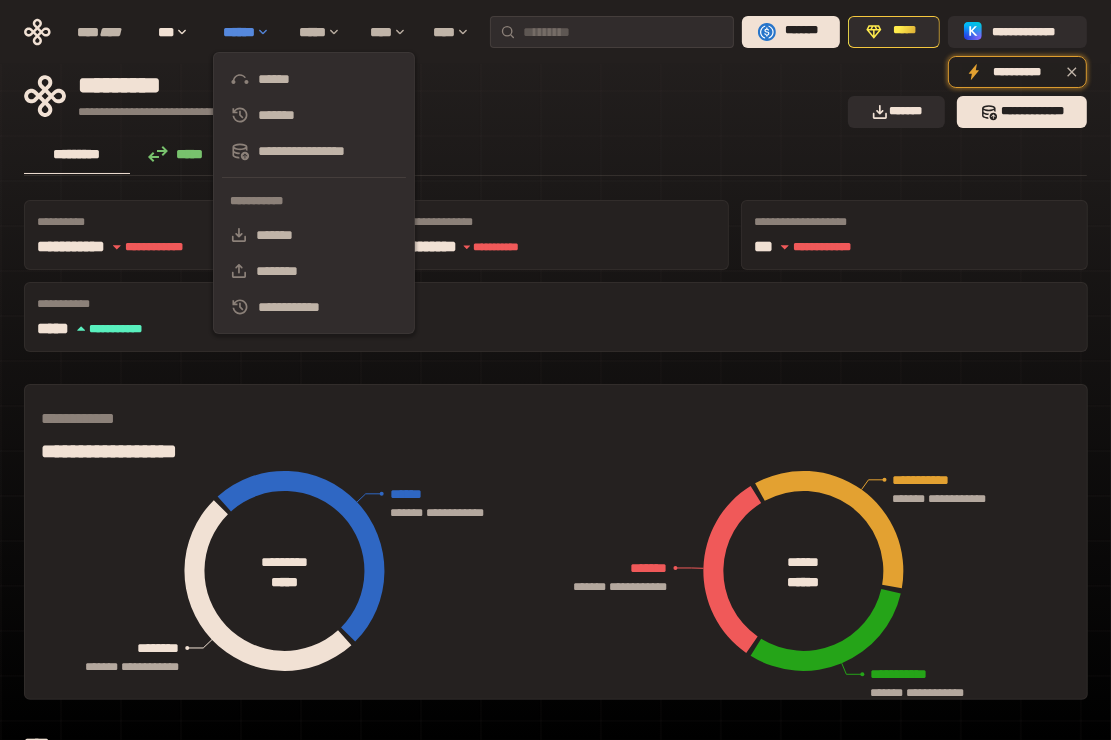 click on "******" at bounding box center (251, 32) 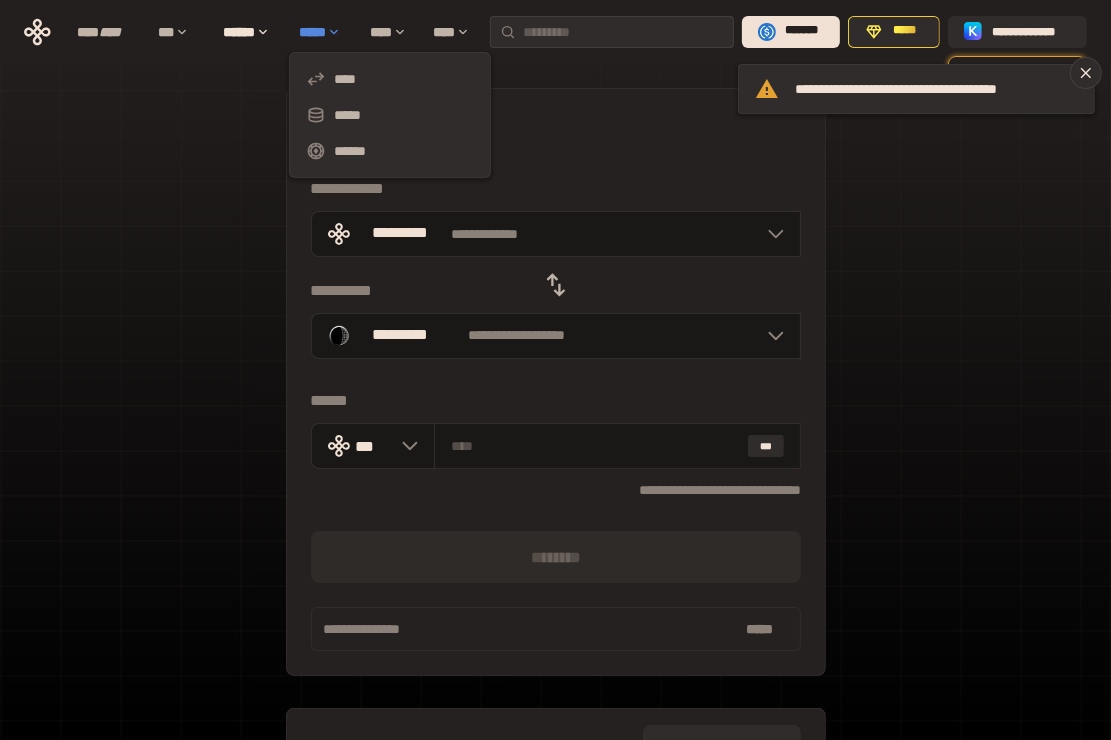 click on "*****" at bounding box center (324, 32) 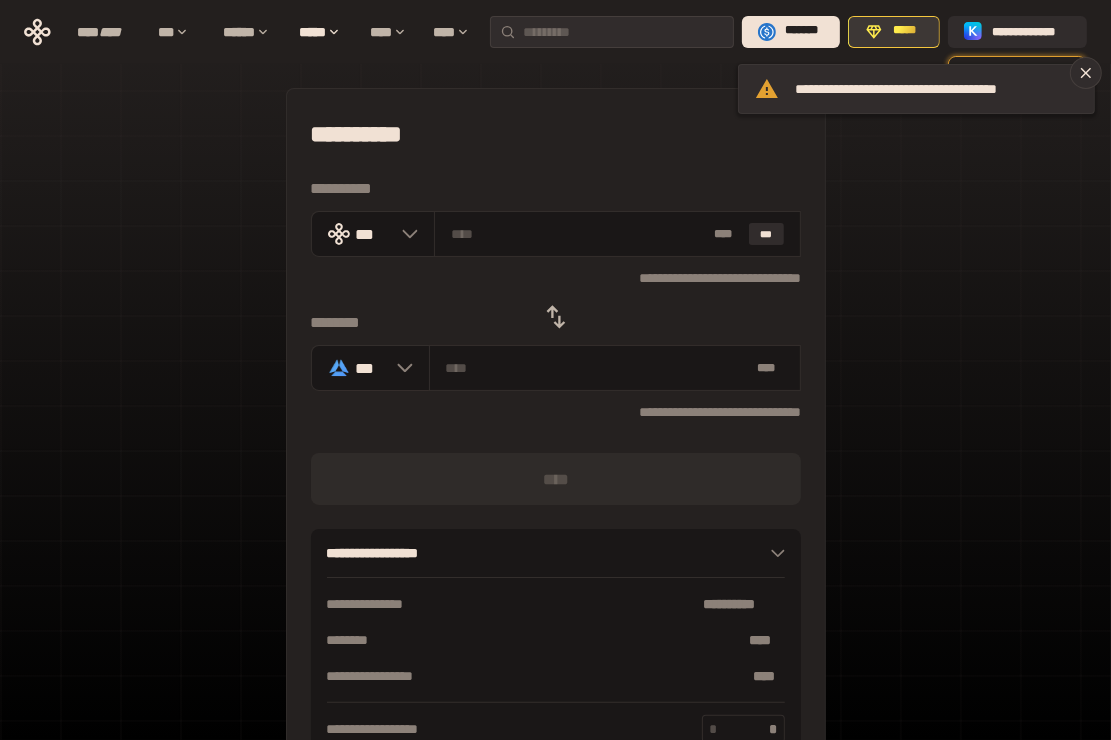 click on "*****" at bounding box center [904, 31] 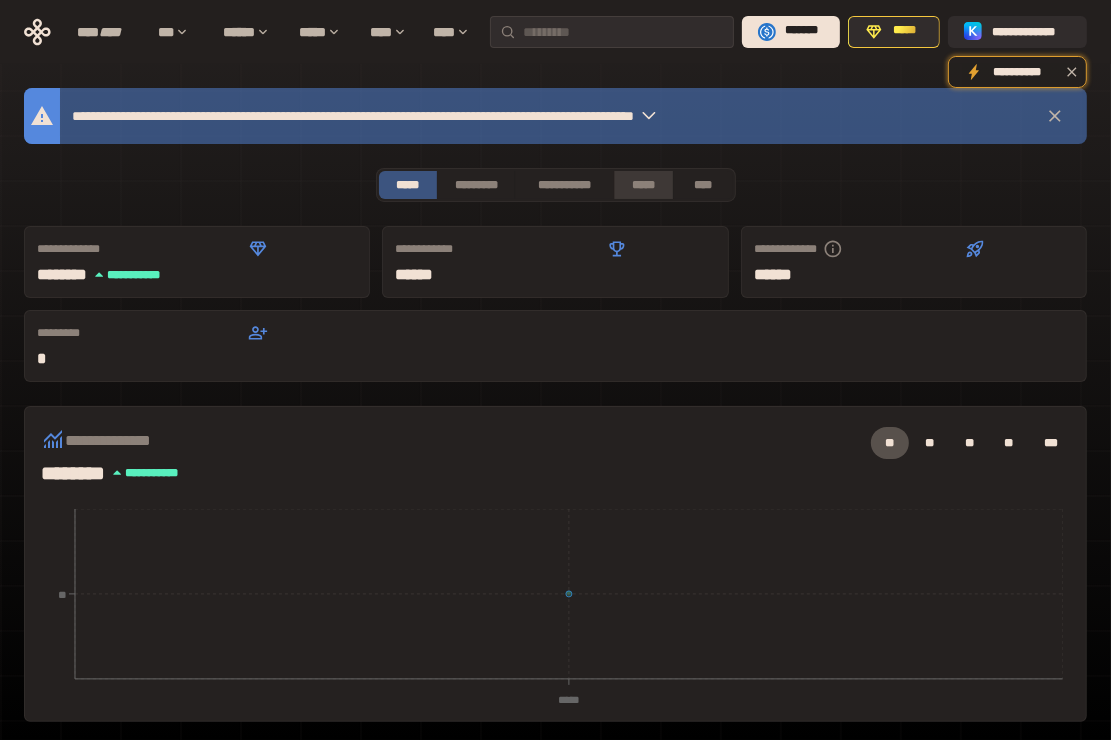 click on "*****" at bounding box center [644, 185] 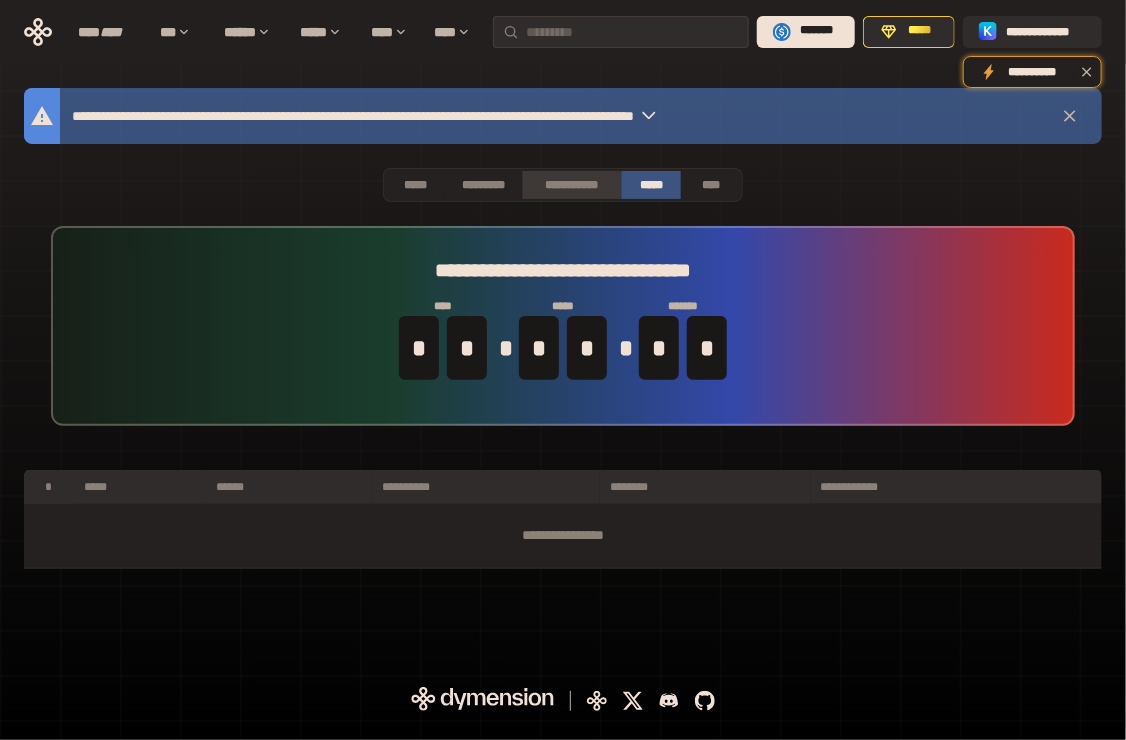 click on "**********" at bounding box center [571, 185] 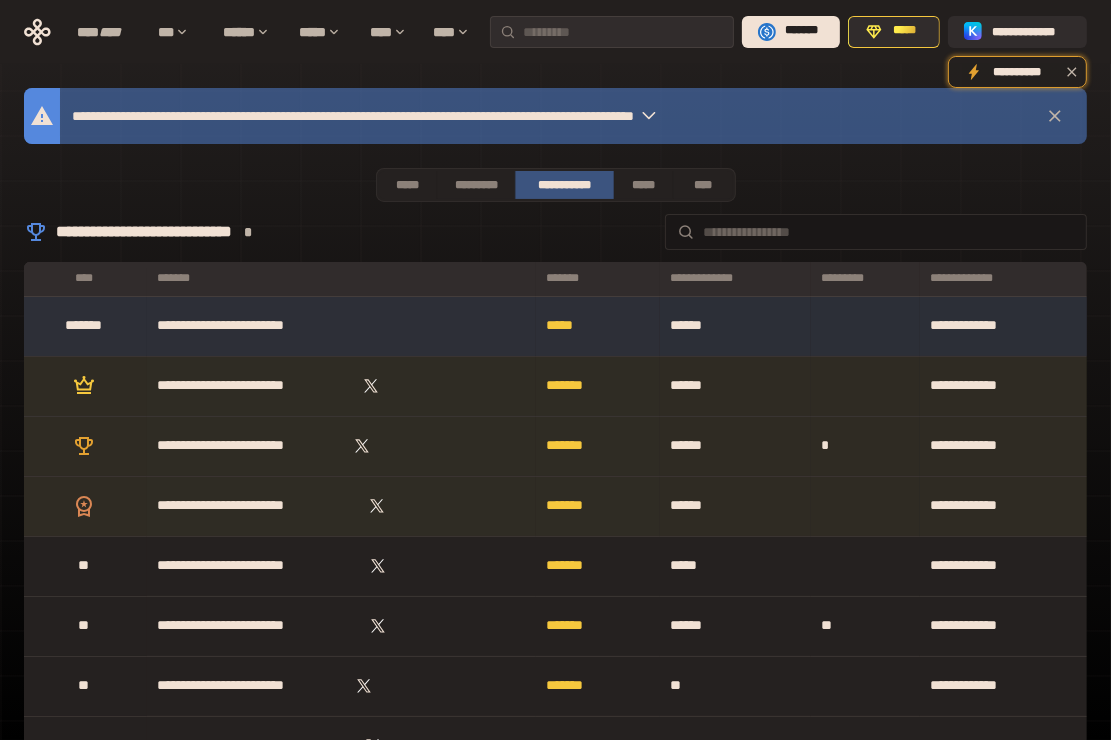 drag, startPoint x: 588, startPoint y: 324, endPoint x: 555, endPoint y: 325, distance: 33.01515 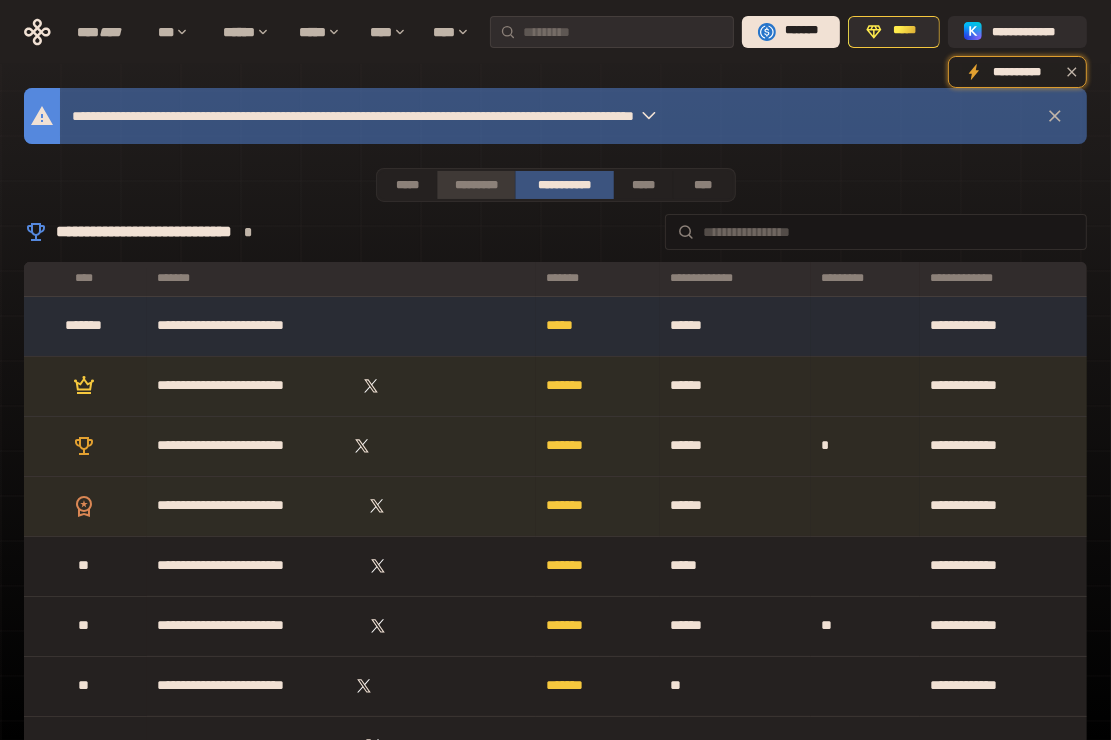 click on "*********" at bounding box center (475, 185) 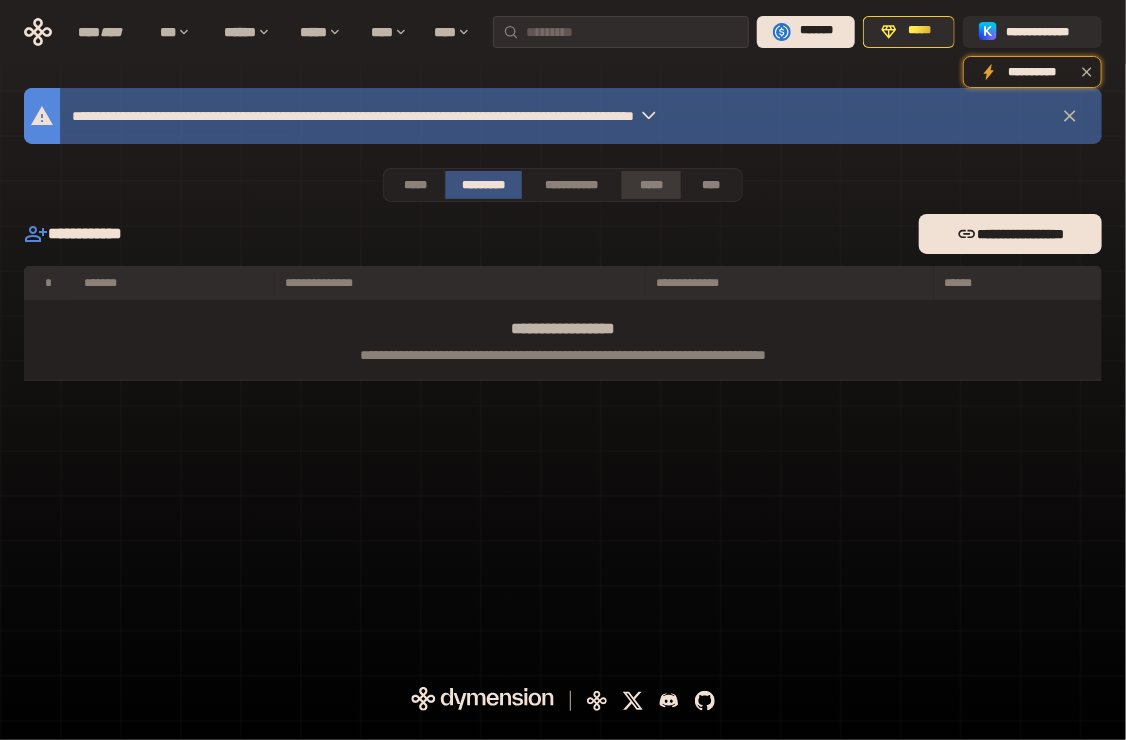 click on "*****" at bounding box center (651, 185) 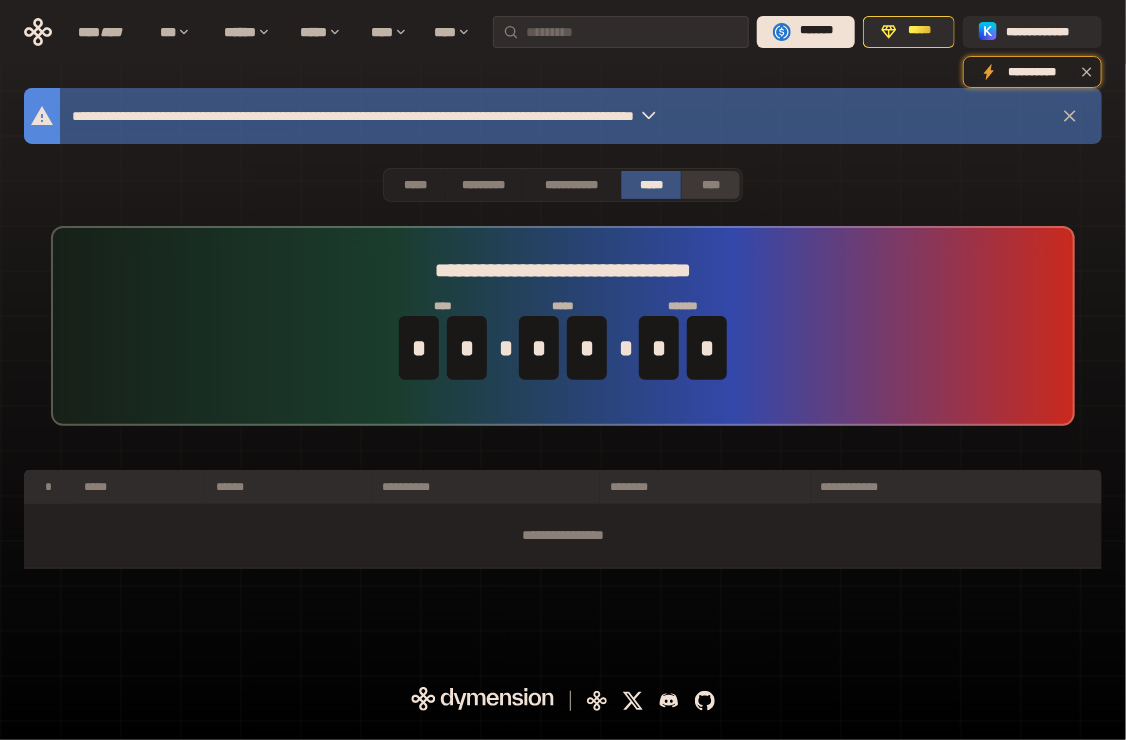 click on "****" at bounding box center [711, 185] 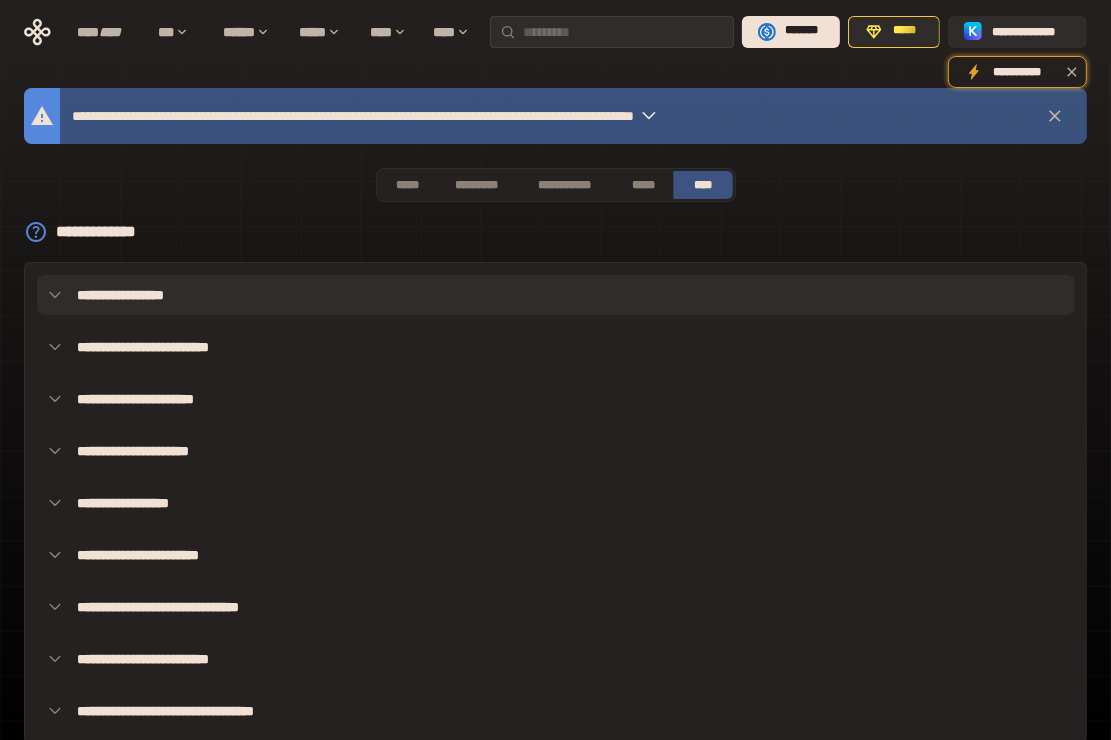 click on "**********" at bounding box center (556, 295) 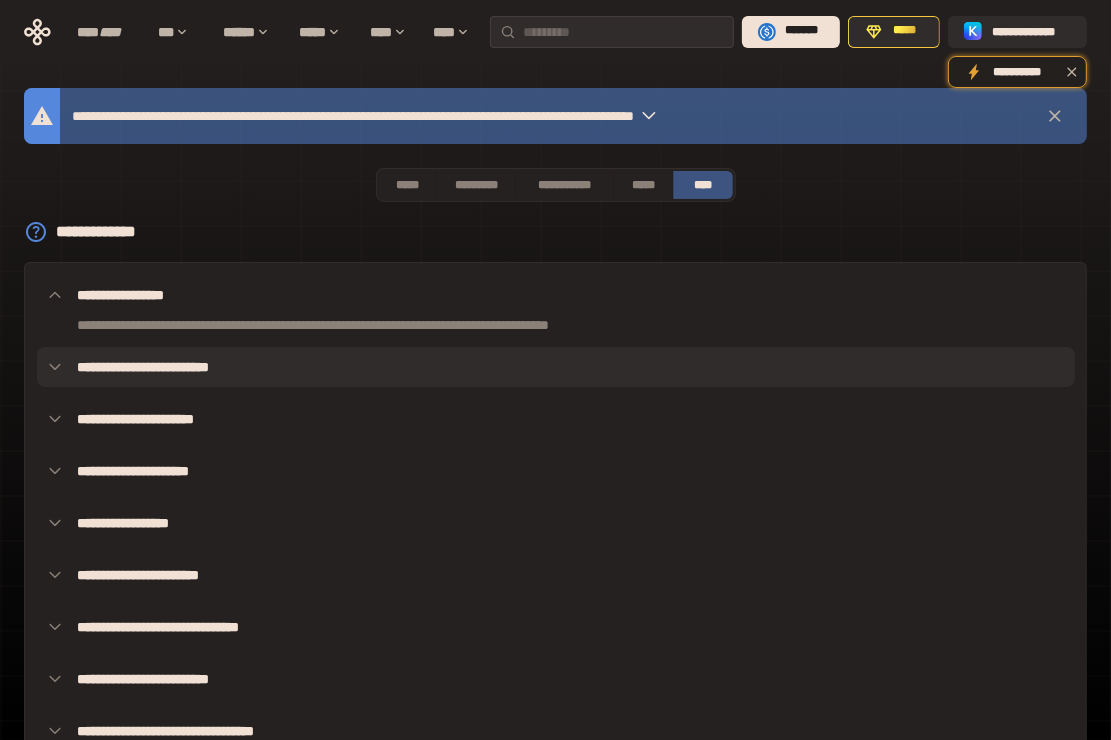 click on "**********" at bounding box center (556, 367) 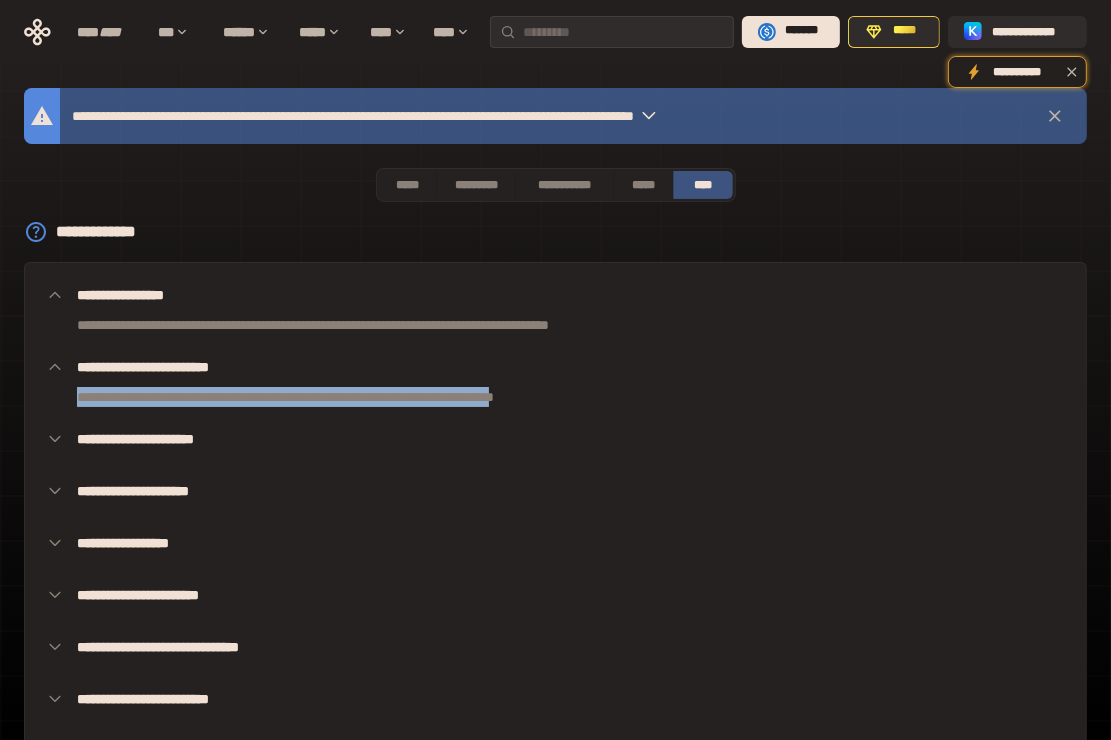 drag, startPoint x: 78, startPoint y: 397, endPoint x: 682, endPoint y: 387, distance: 604.08276 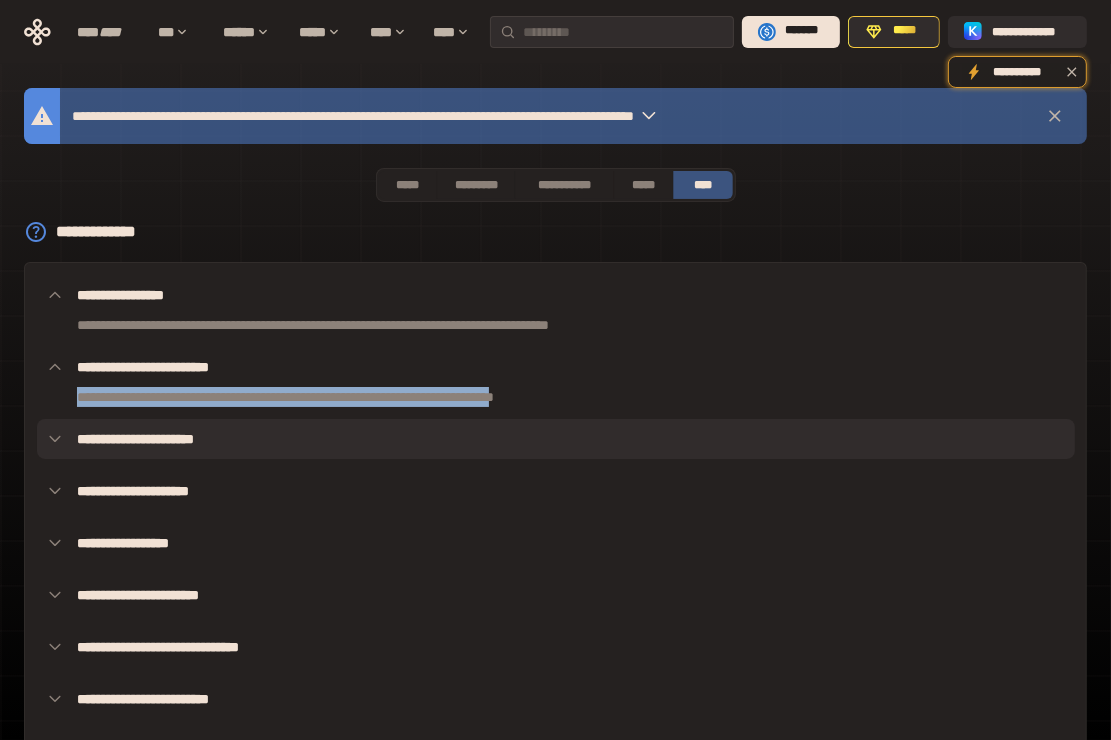 click on "**********" at bounding box center (556, 439) 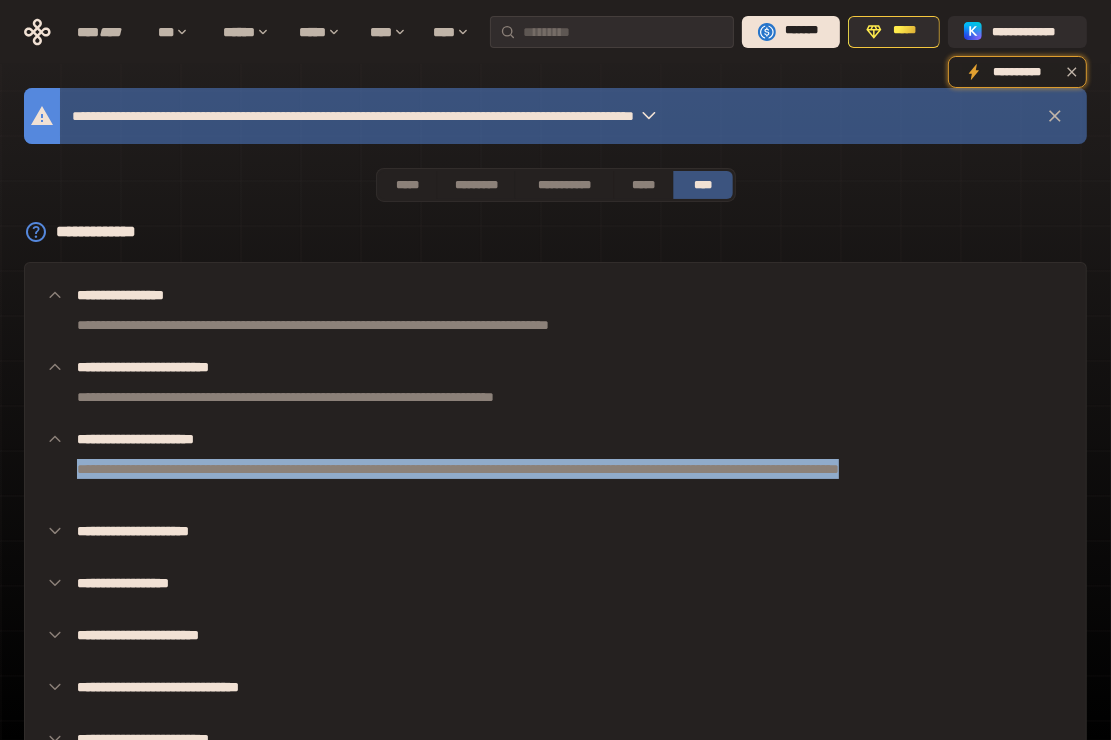 drag, startPoint x: 76, startPoint y: 468, endPoint x: 151, endPoint y: 495, distance: 79.71198 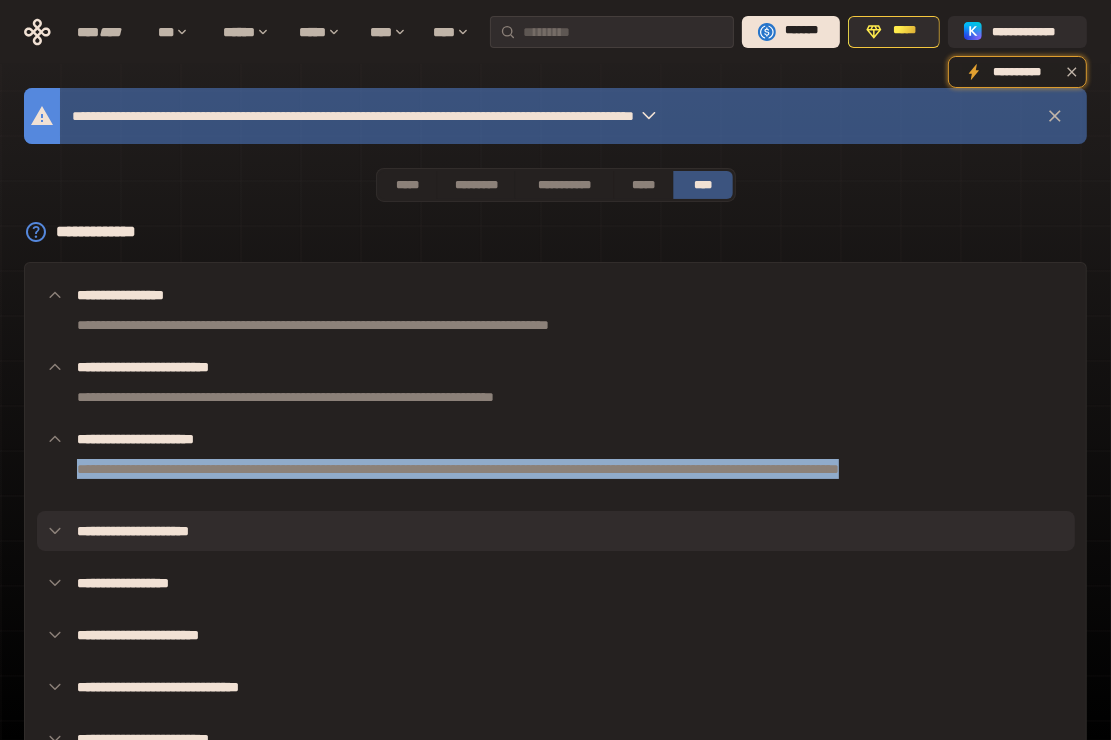 click on "**********" at bounding box center (556, 531) 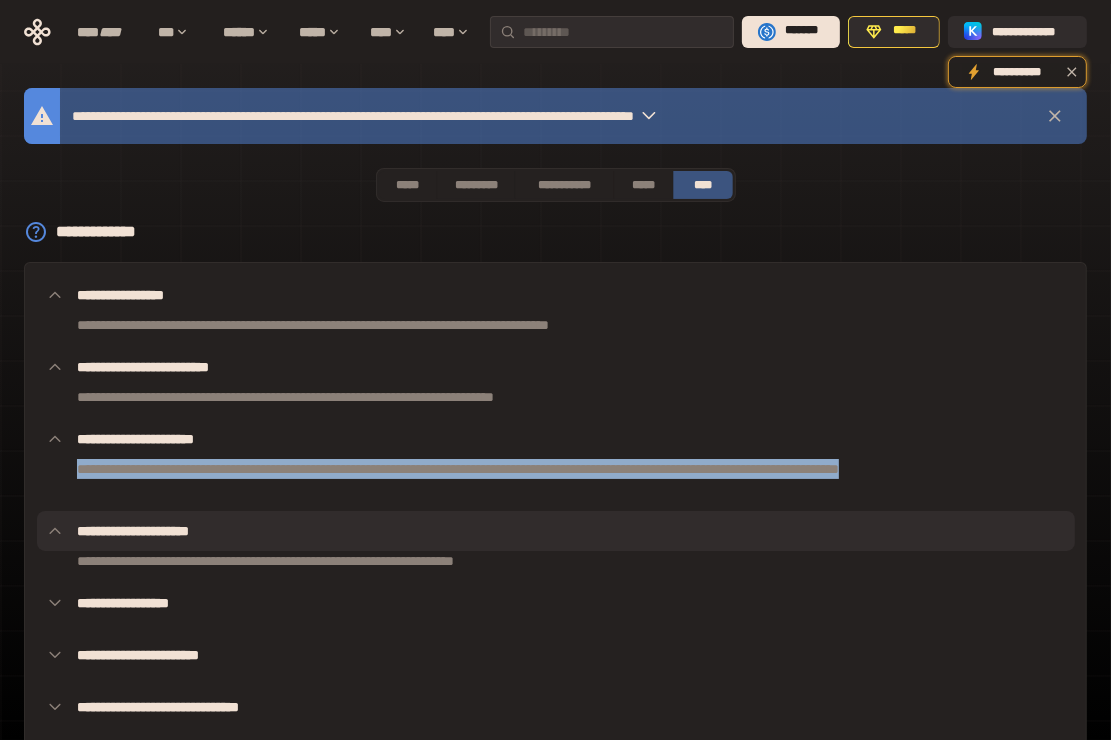 type 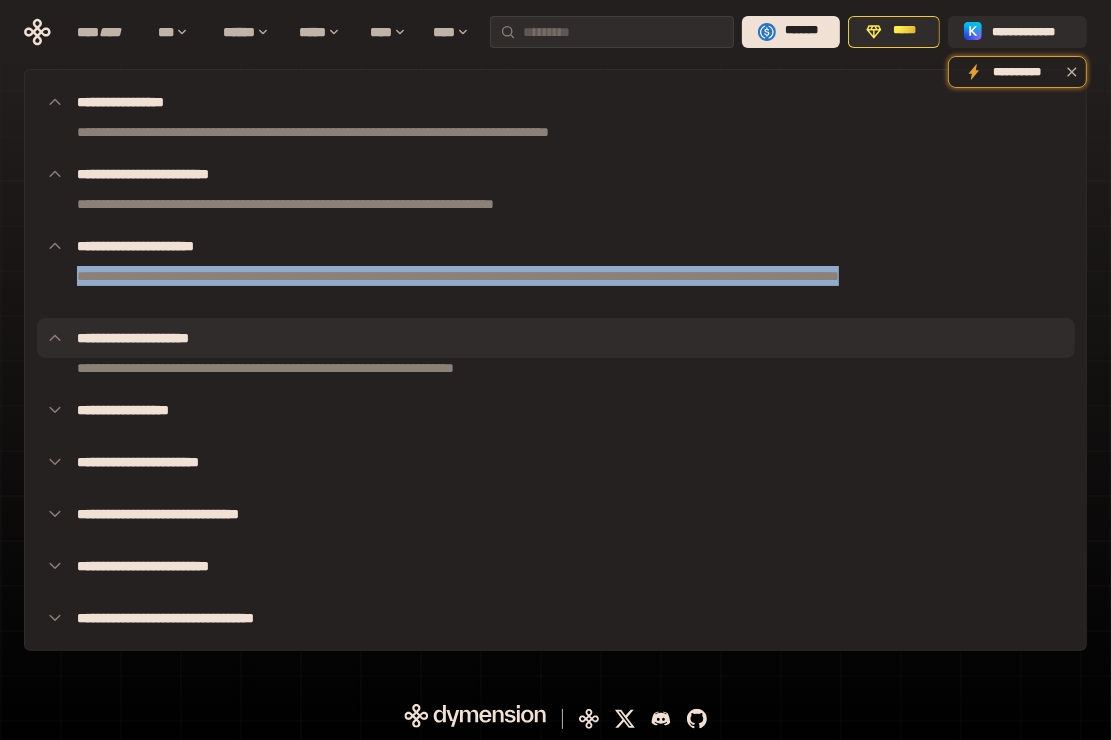 scroll, scrollTop: 195, scrollLeft: 0, axis: vertical 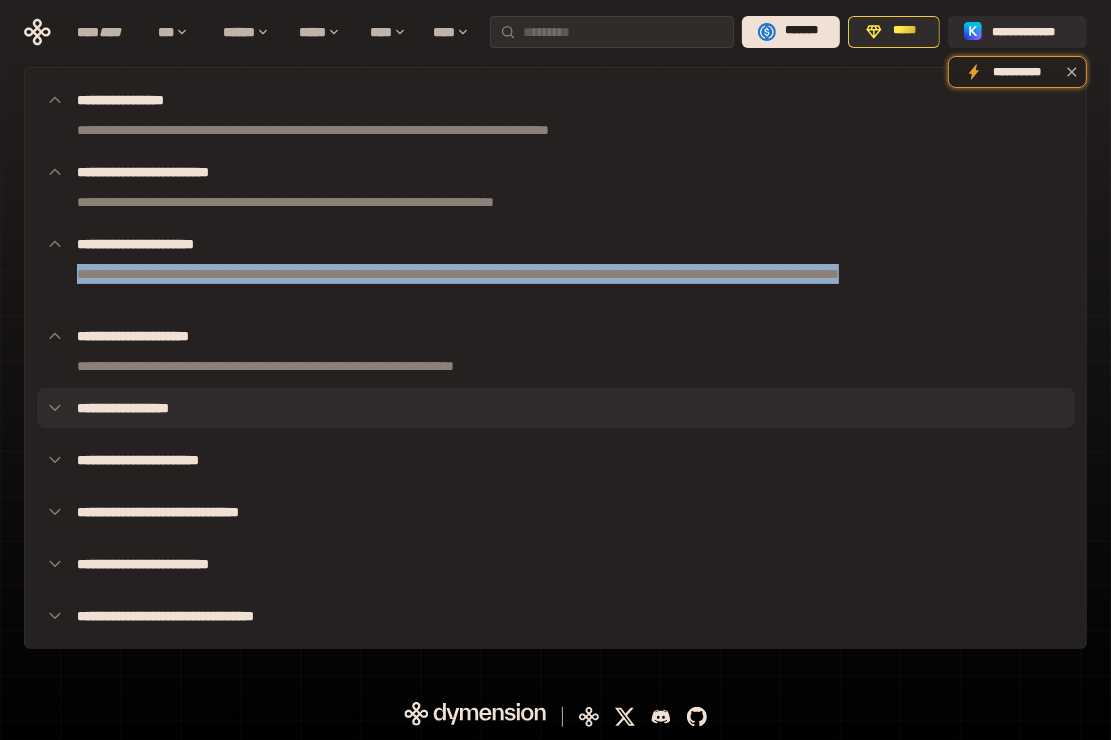 click on "**********" at bounding box center (556, 408) 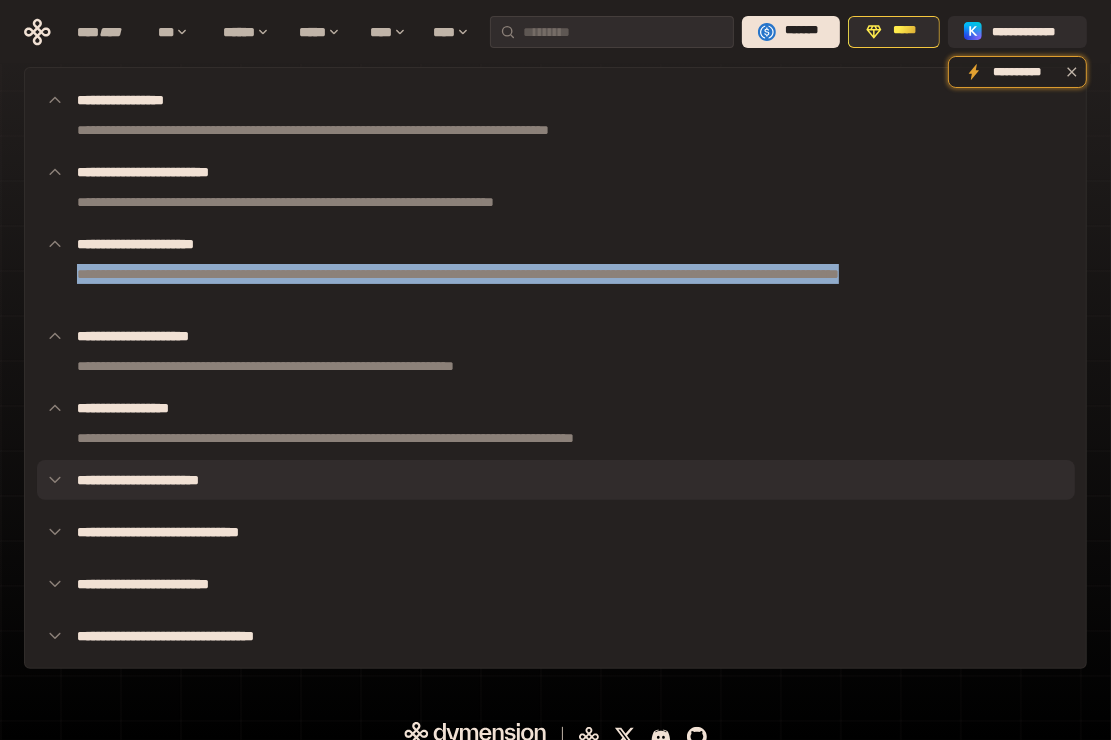 click on "**********" at bounding box center [556, 480] 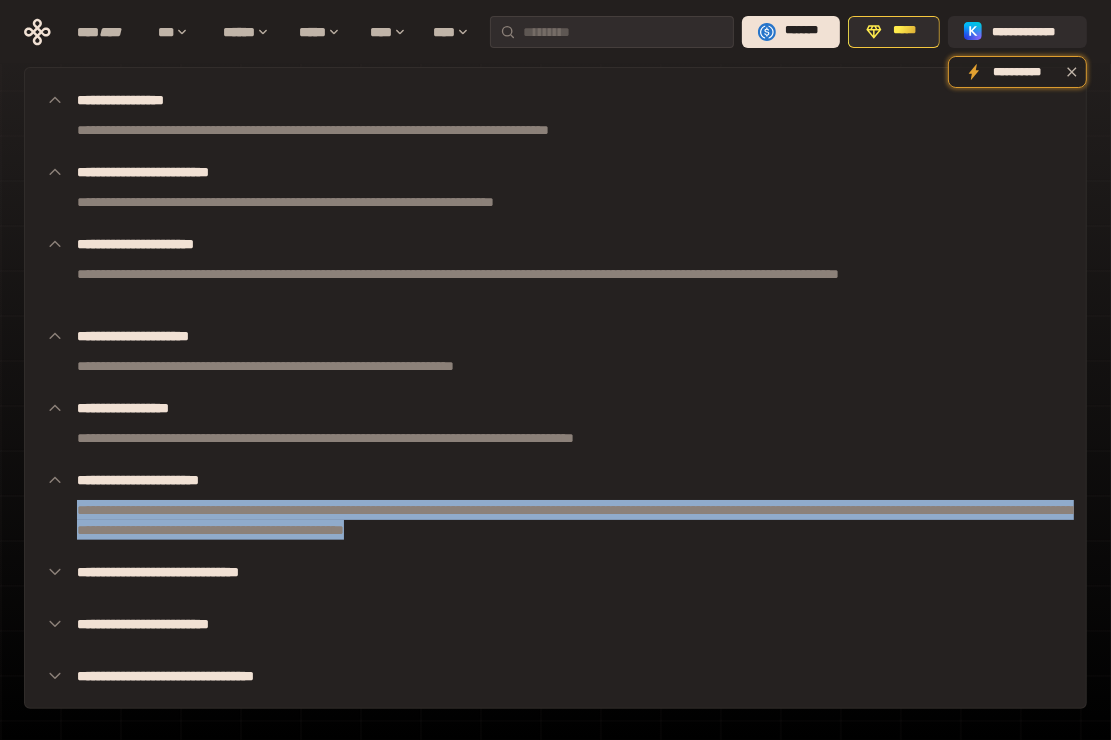 drag, startPoint x: 74, startPoint y: 516, endPoint x: 616, endPoint y: 539, distance: 542.4878 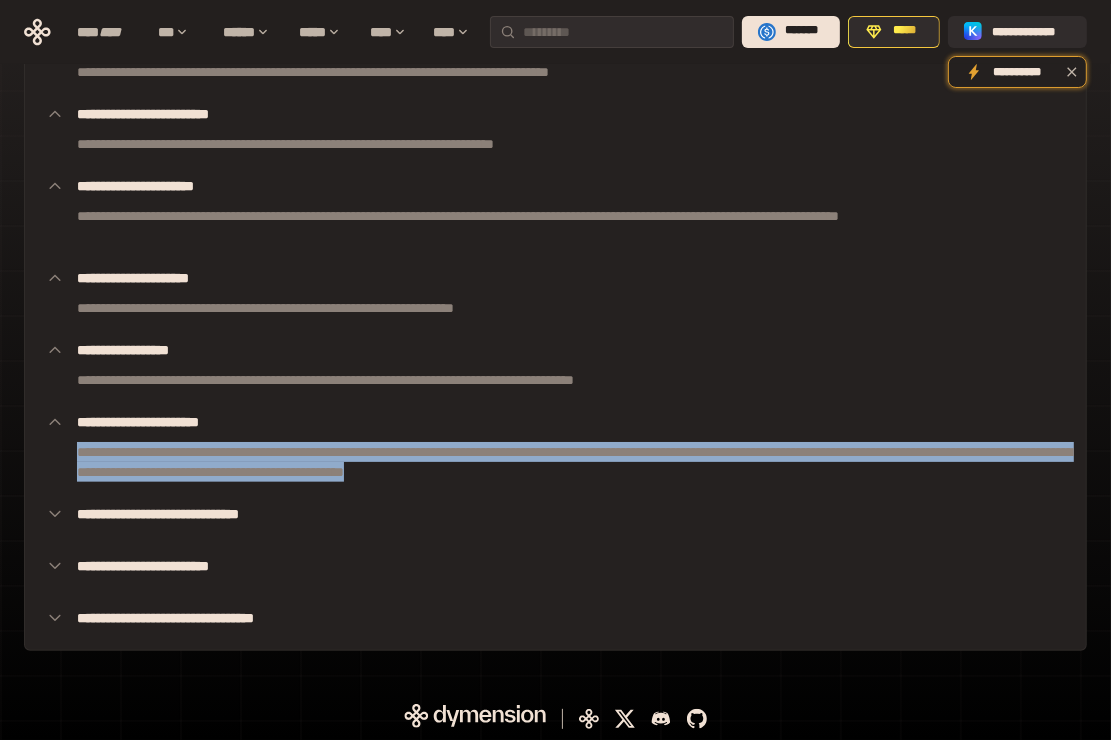 scroll, scrollTop: 255, scrollLeft: 0, axis: vertical 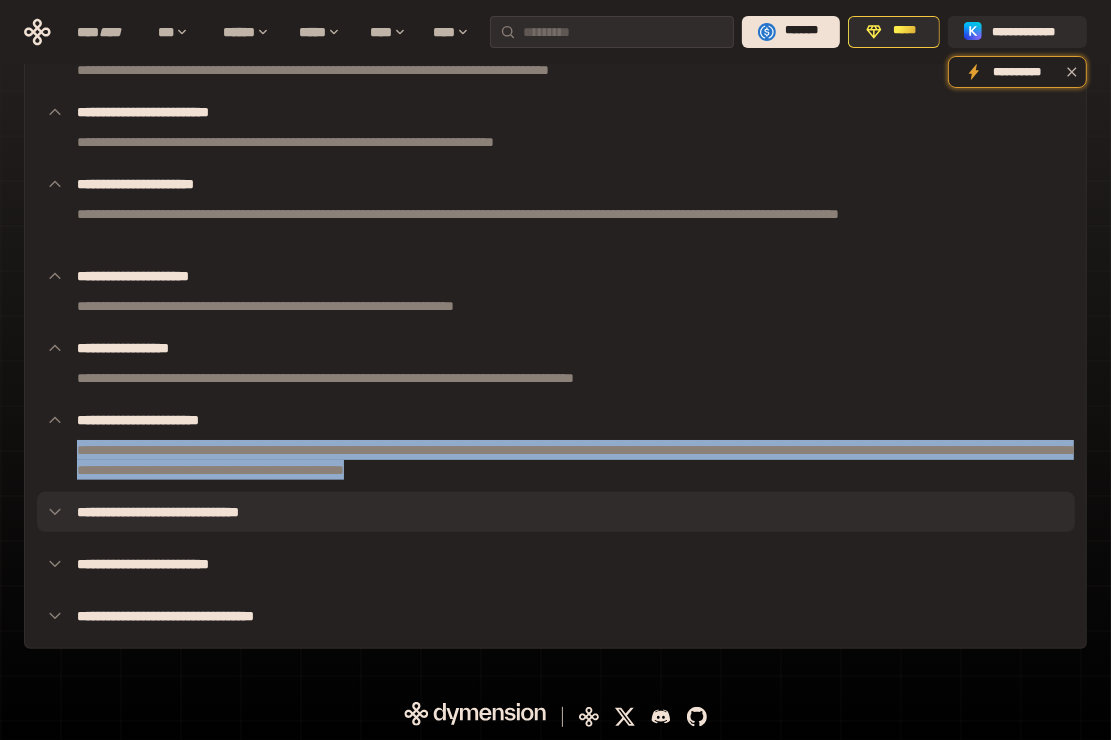click on "**********" at bounding box center [556, 512] 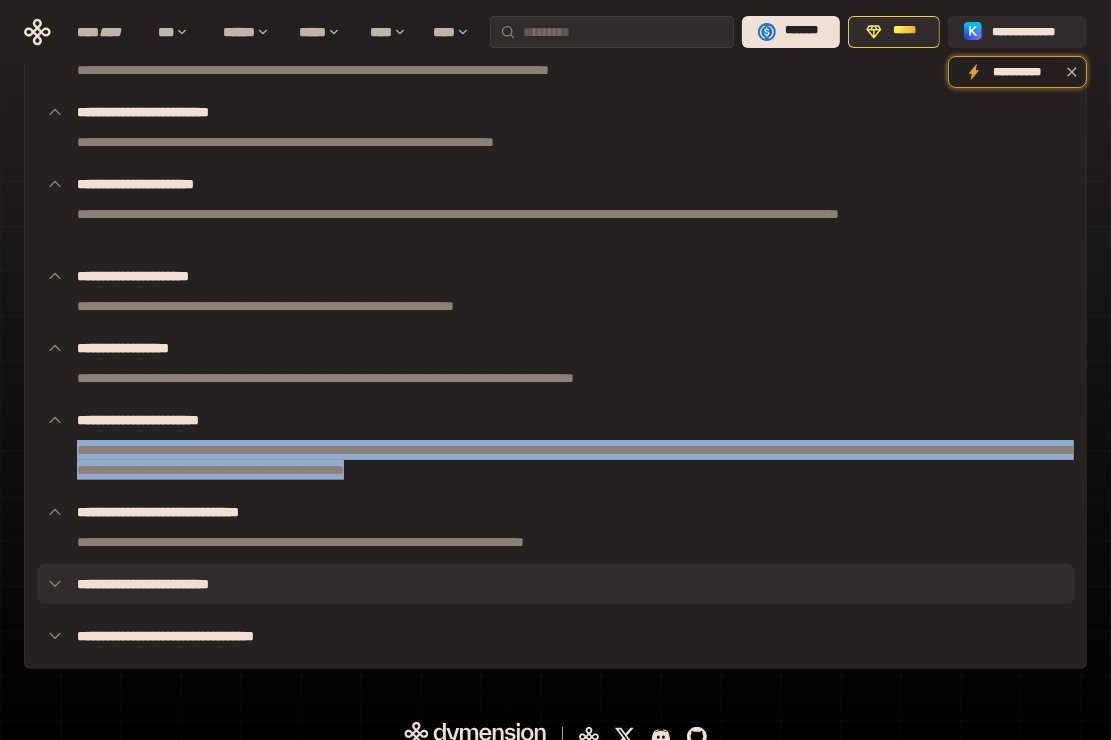 click on "**********" at bounding box center (556, 584) 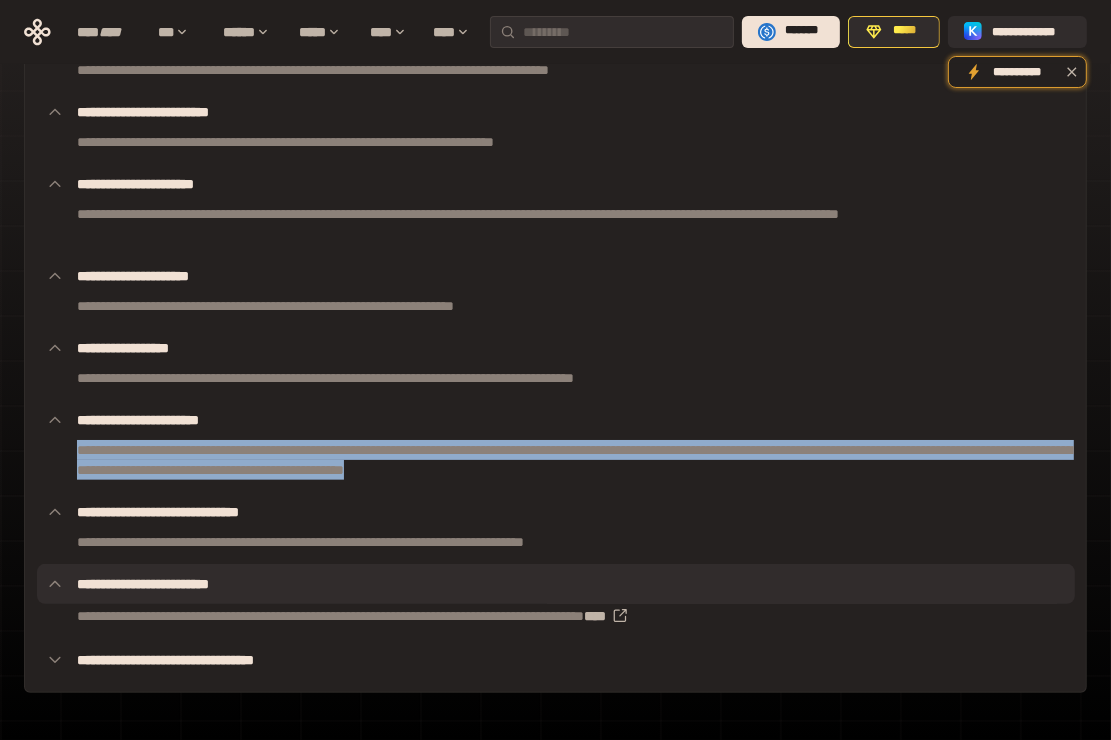 type 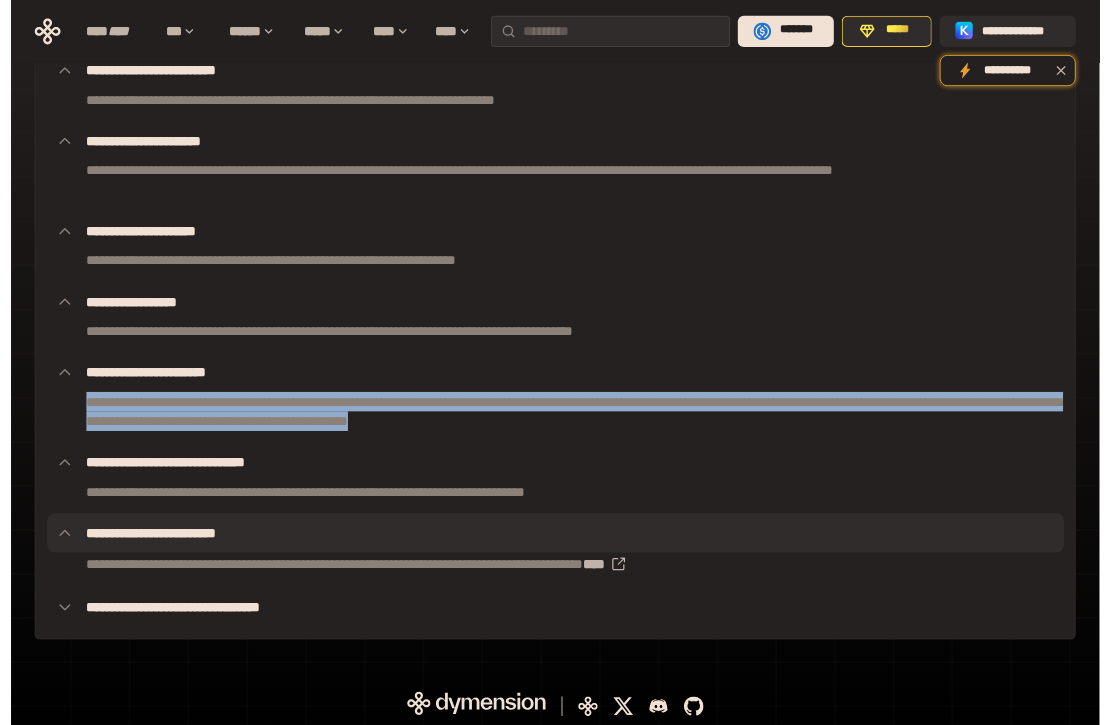 scroll, scrollTop: 299, scrollLeft: 0, axis: vertical 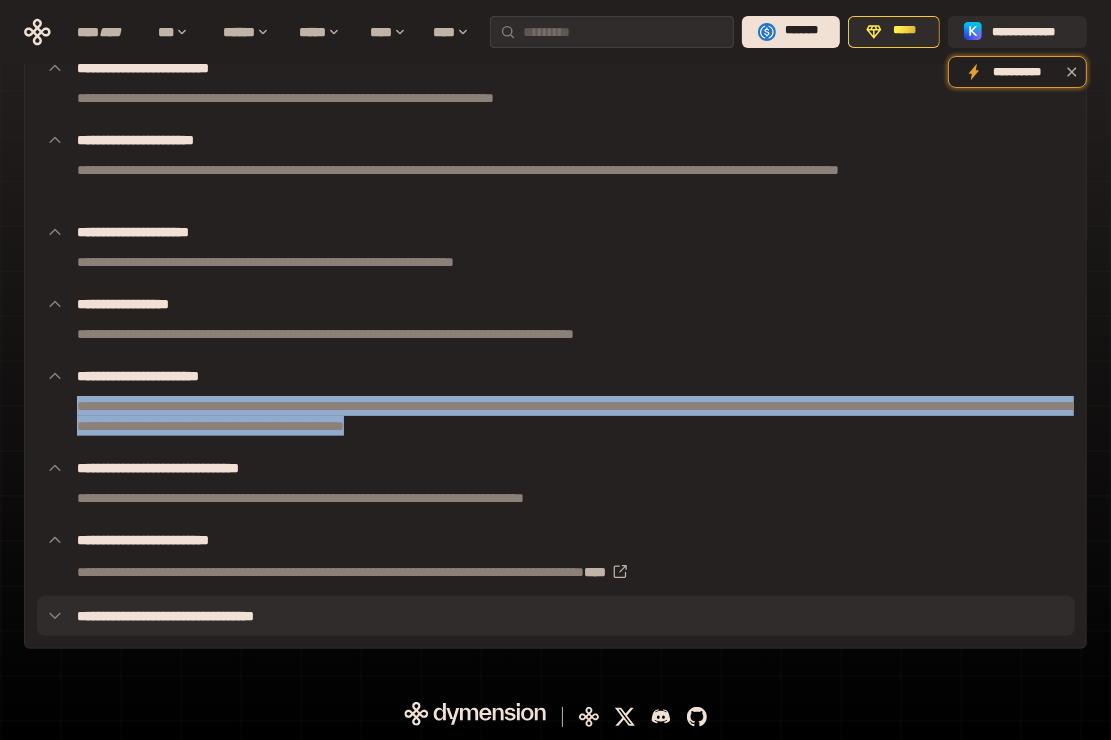 click on "**********" at bounding box center (556, 616) 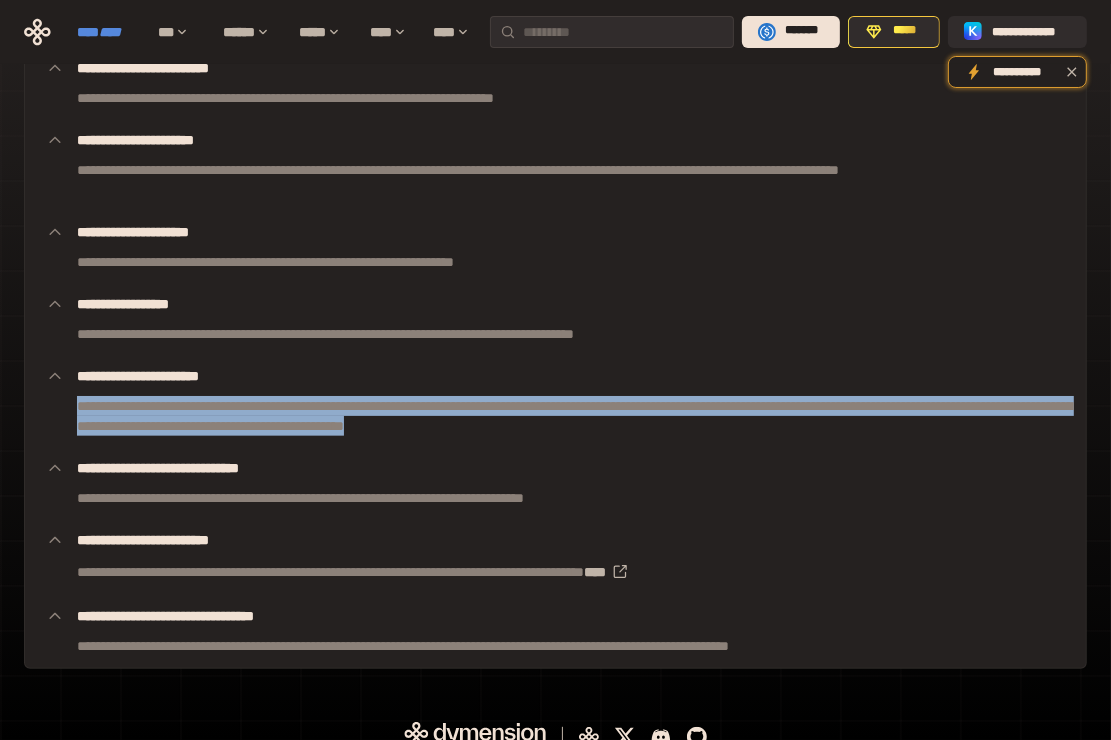 click on "****" at bounding box center [110, 32] 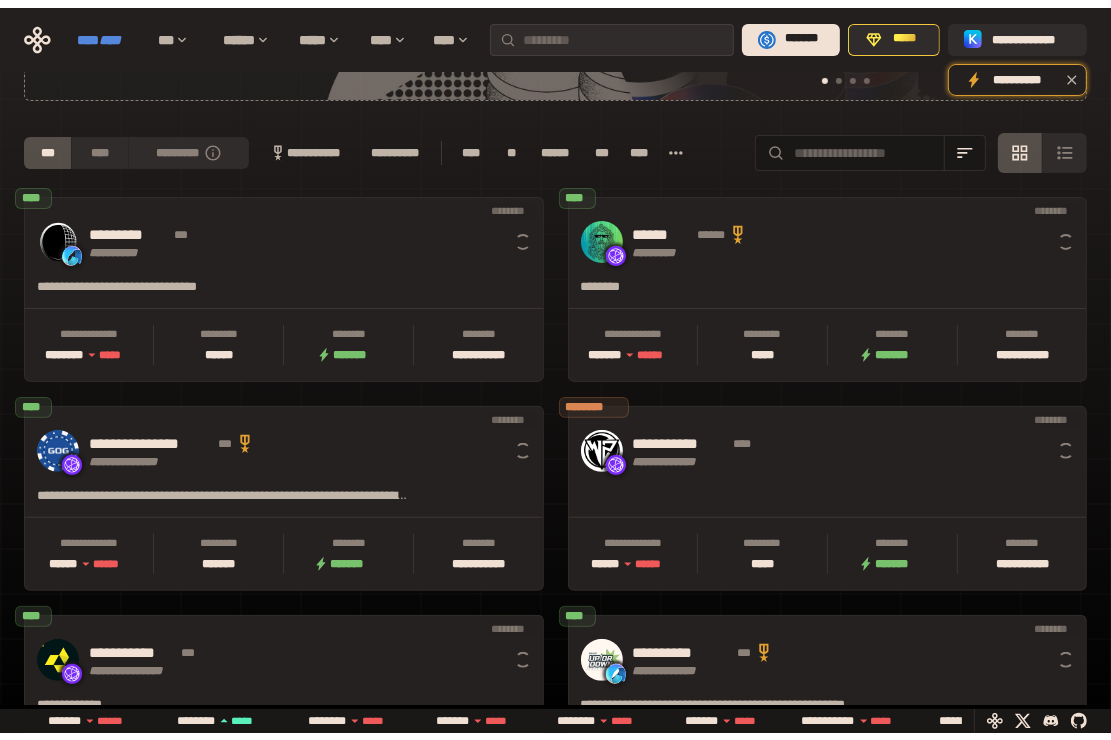 scroll, scrollTop: 0, scrollLeft: 16, axis: horizontal 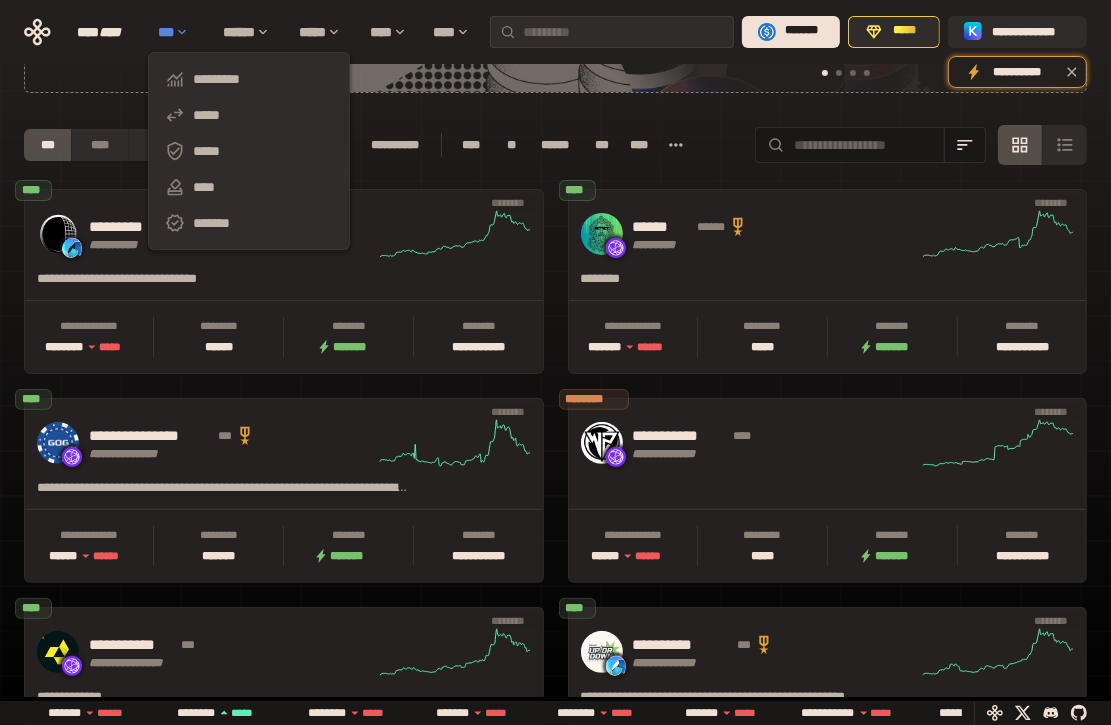 click on "***" at bounding box center (180, 32) 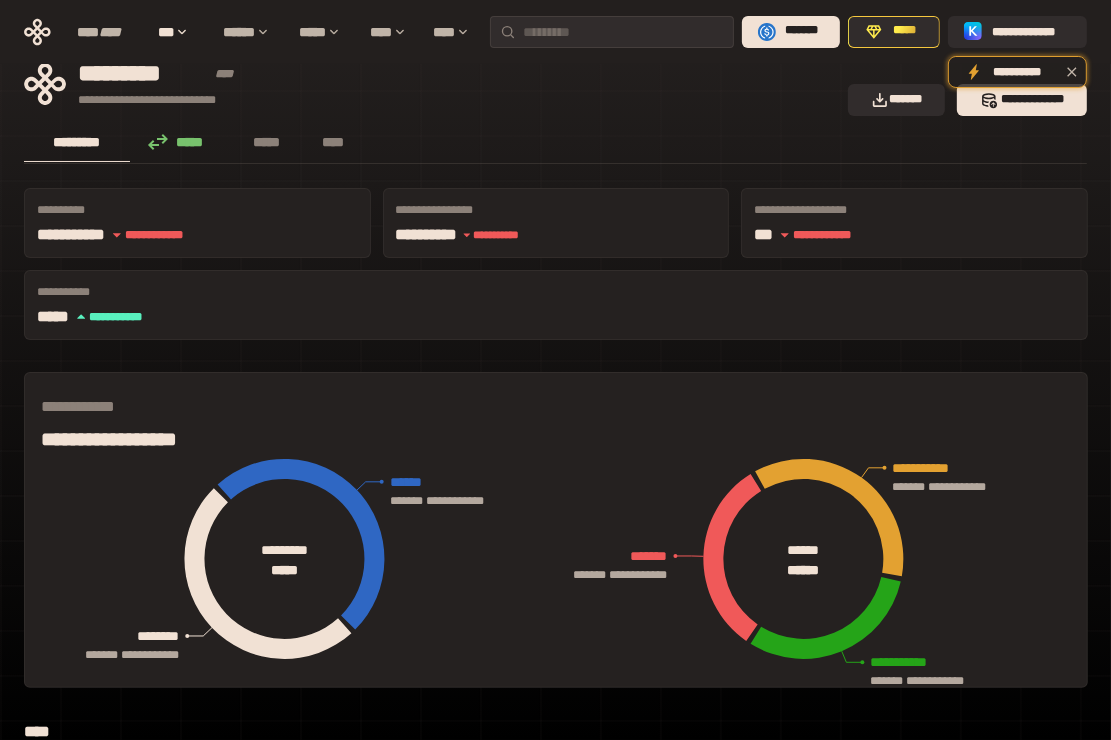 scroll, scrollTop: 0, scrollLeft: 0, axis: both 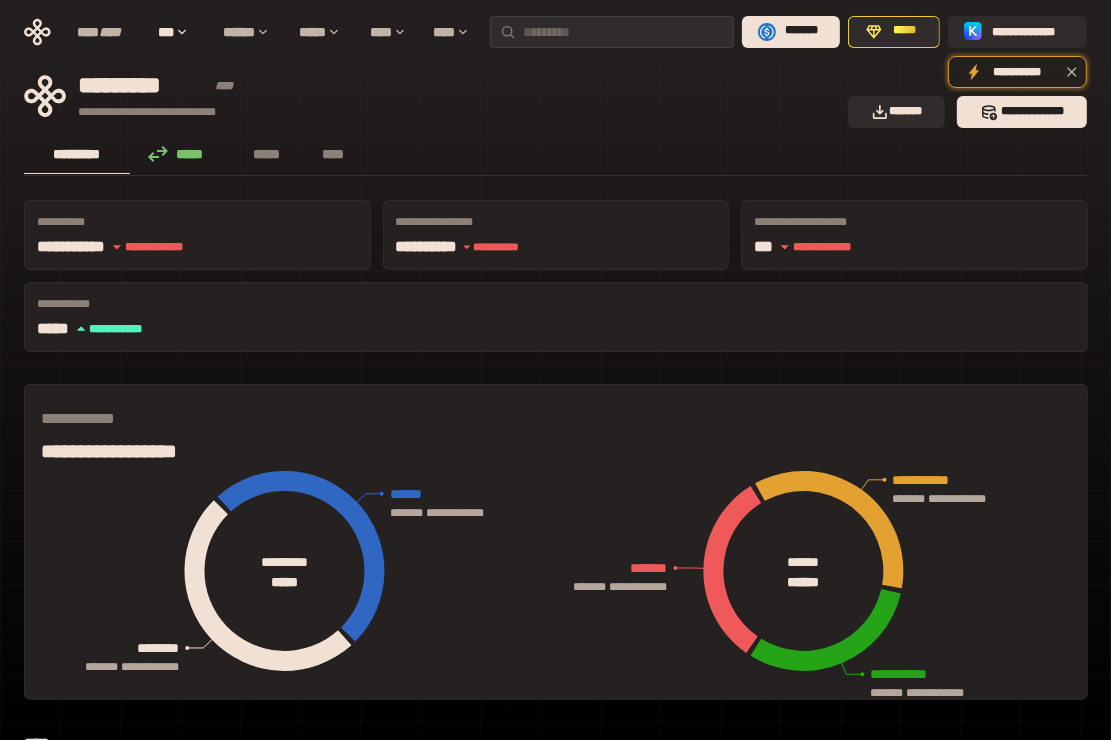 click on "*********" at bounding box center [77, 154] 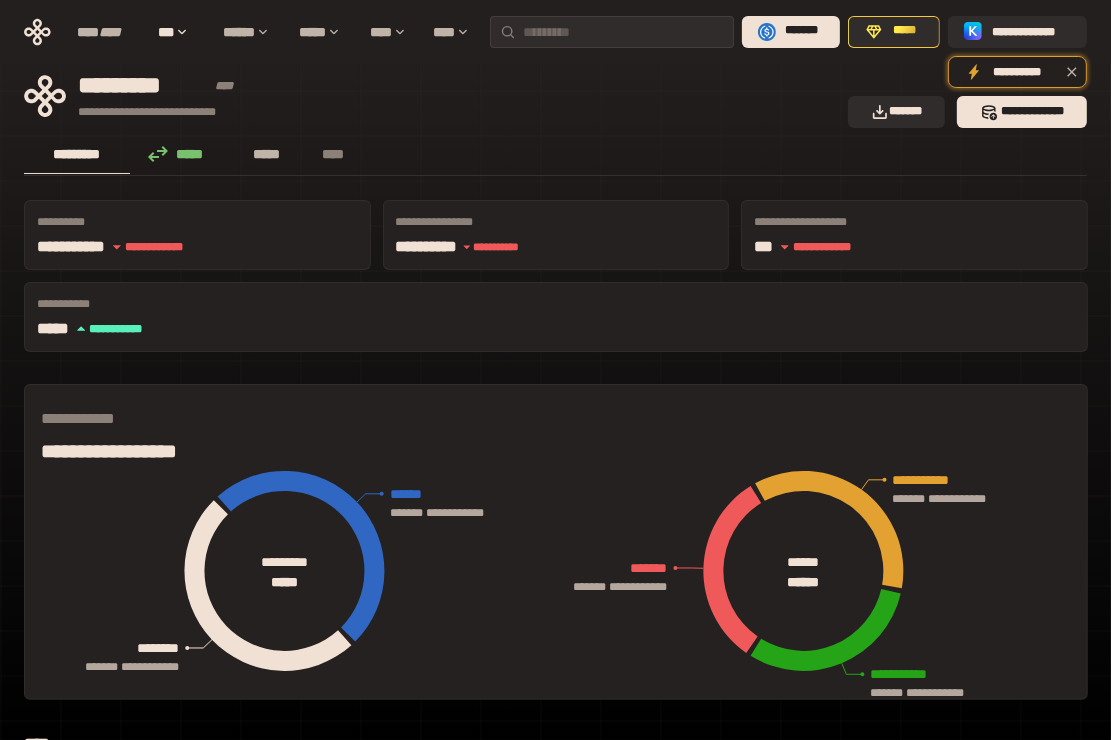 click on "*****" at bounding box center (267, 154) 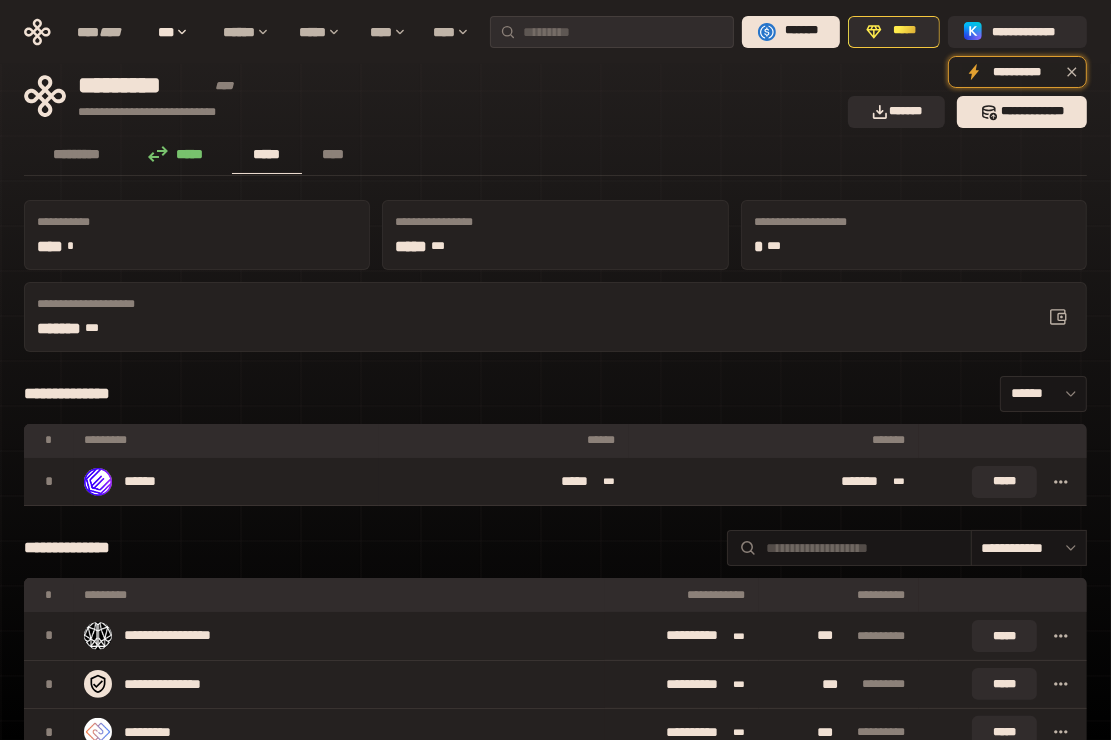 type 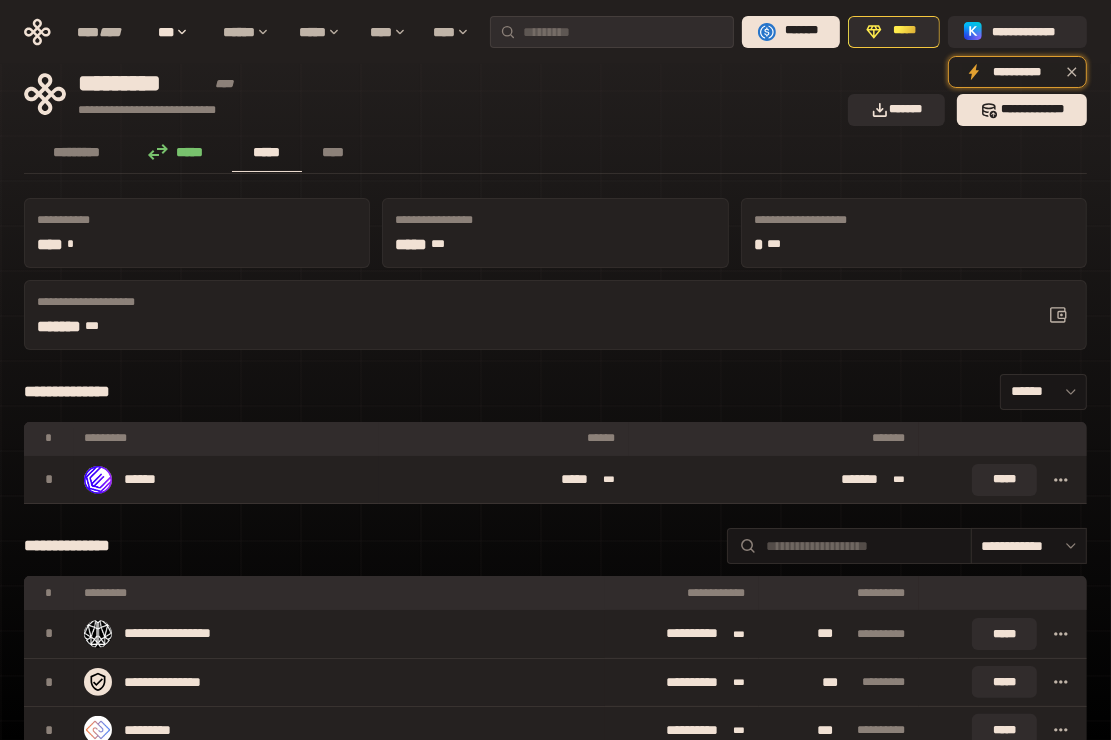 scroll, scrollTop: 0, scrollLeft: 0, axis: both 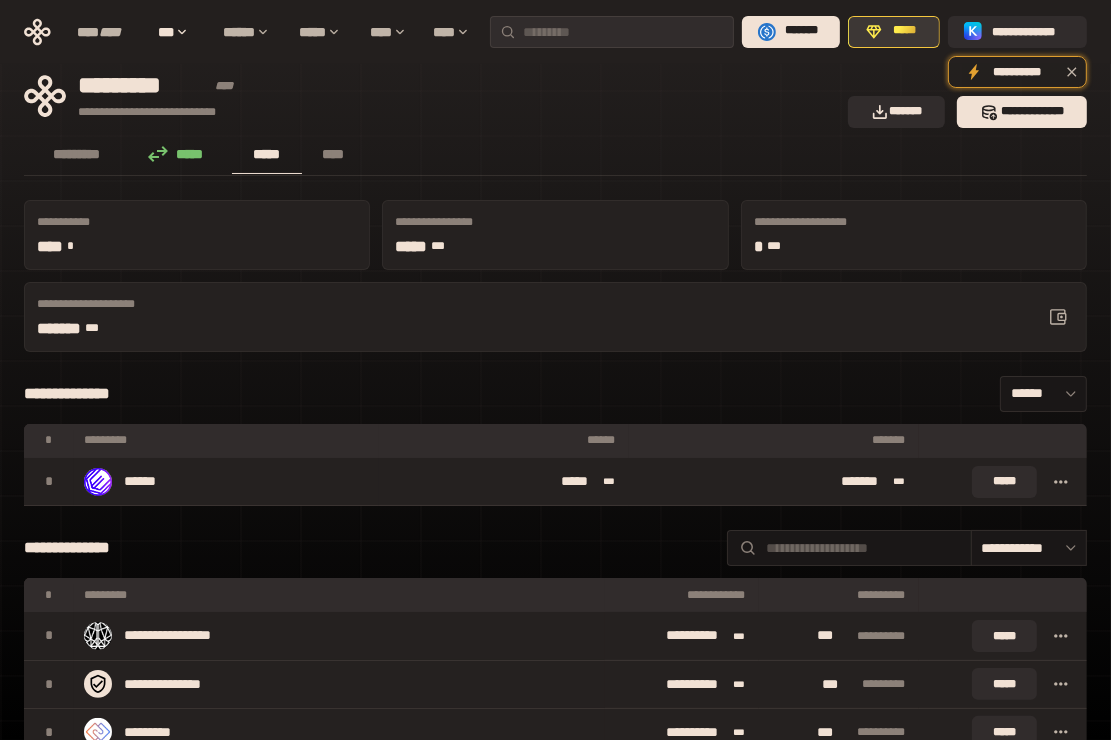 click on "*****" at bounding box center (893, 32) 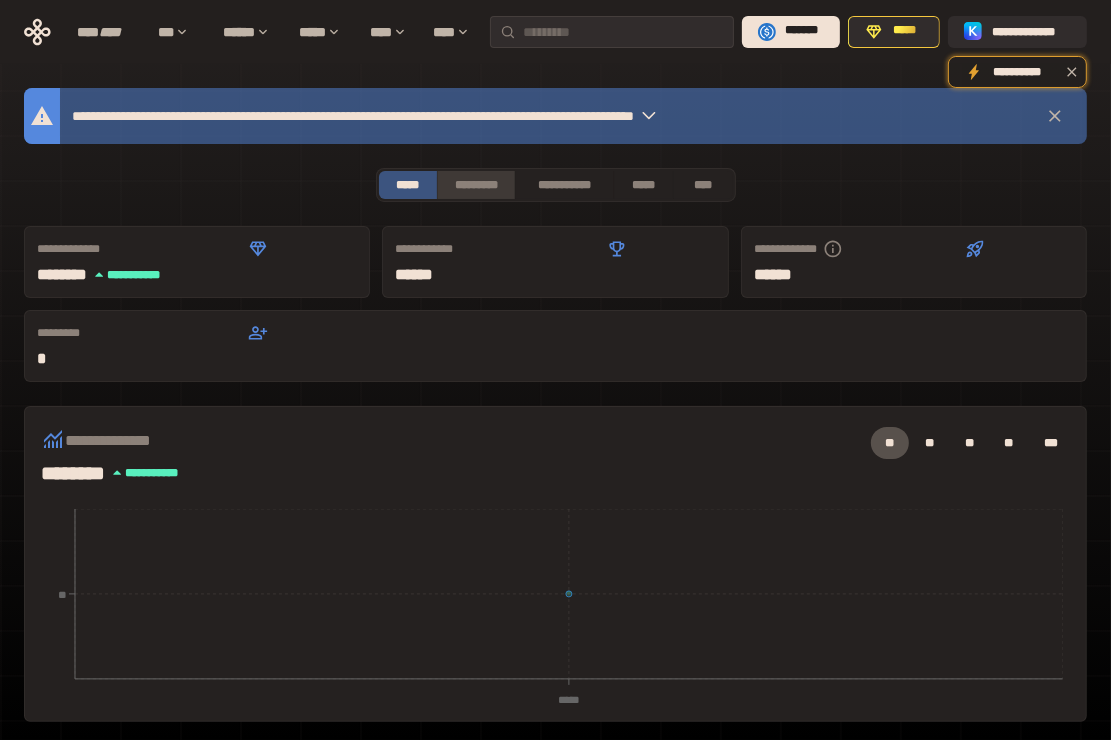 click on "*********" at bounding box center (475, 185) 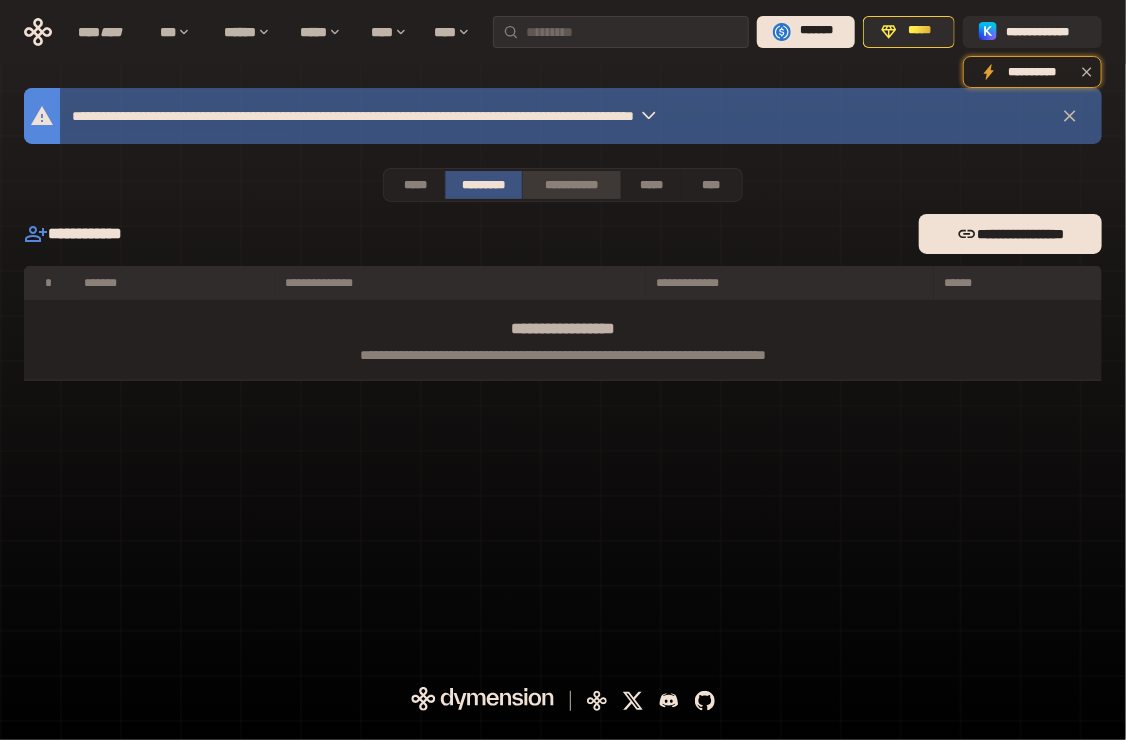 click on "**********" at bounding box center [571, 185] 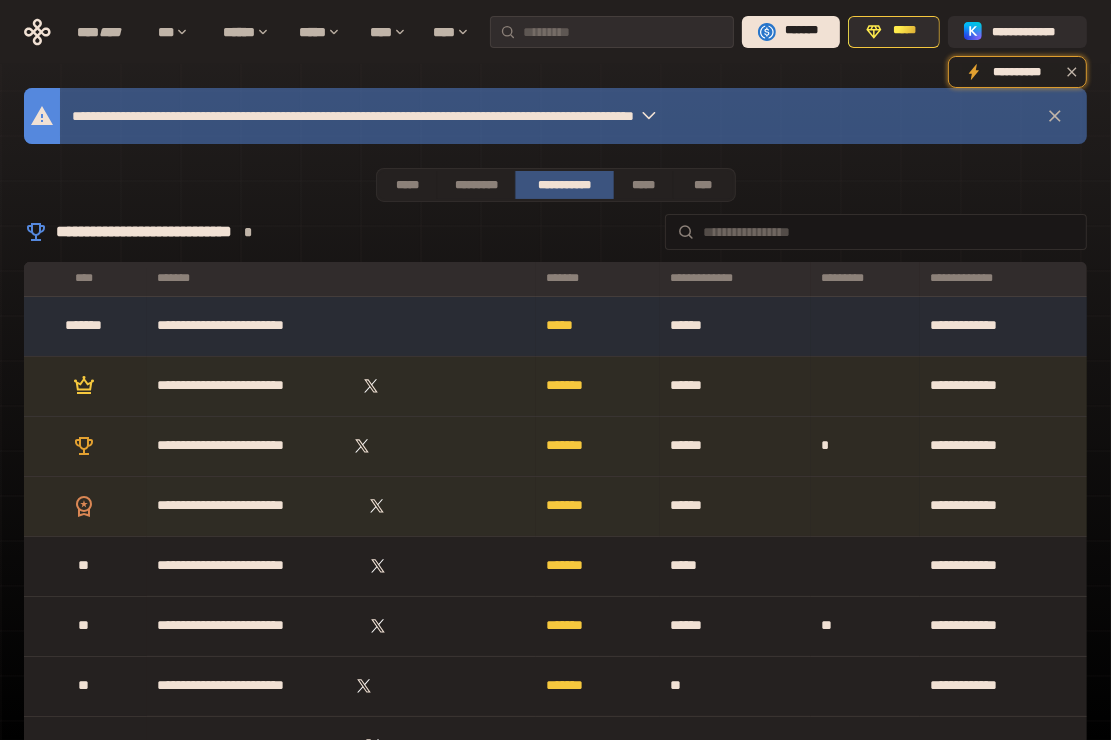 click on "[FIRST] [MIDDLE] [LAST] [LAST]" at bounding box center (555, 232) 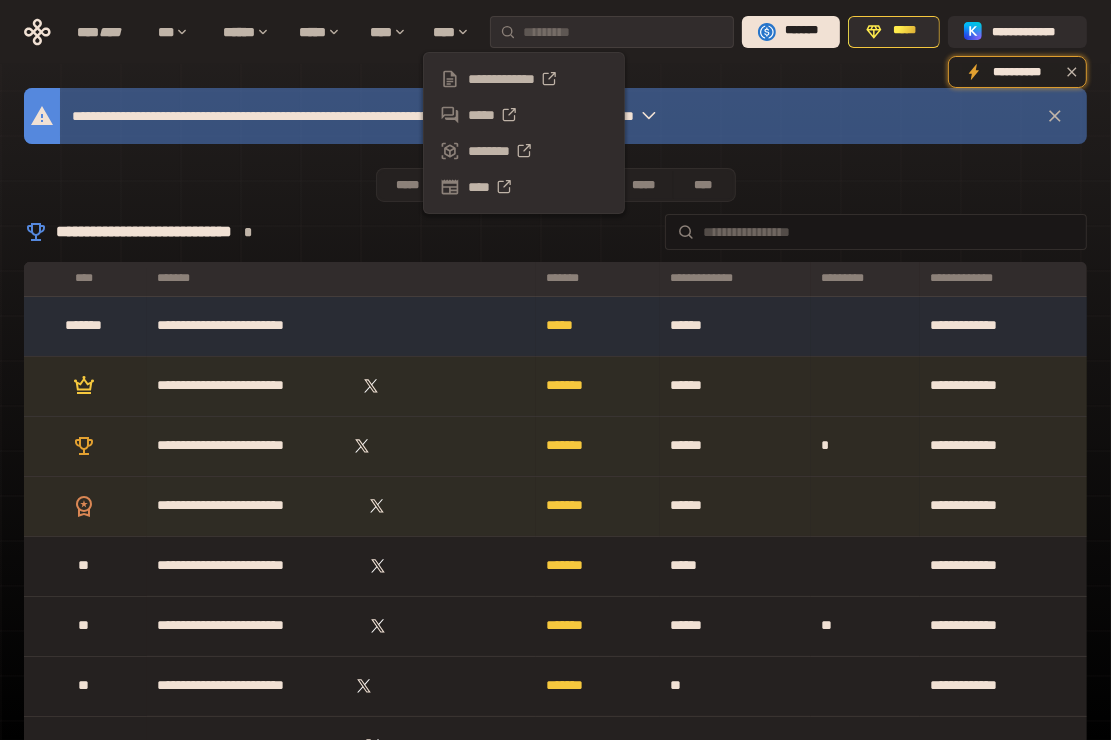 click on "[FIRST] [MIDDLE] [LAST] [LAST]" at bounding box center (555, 232) 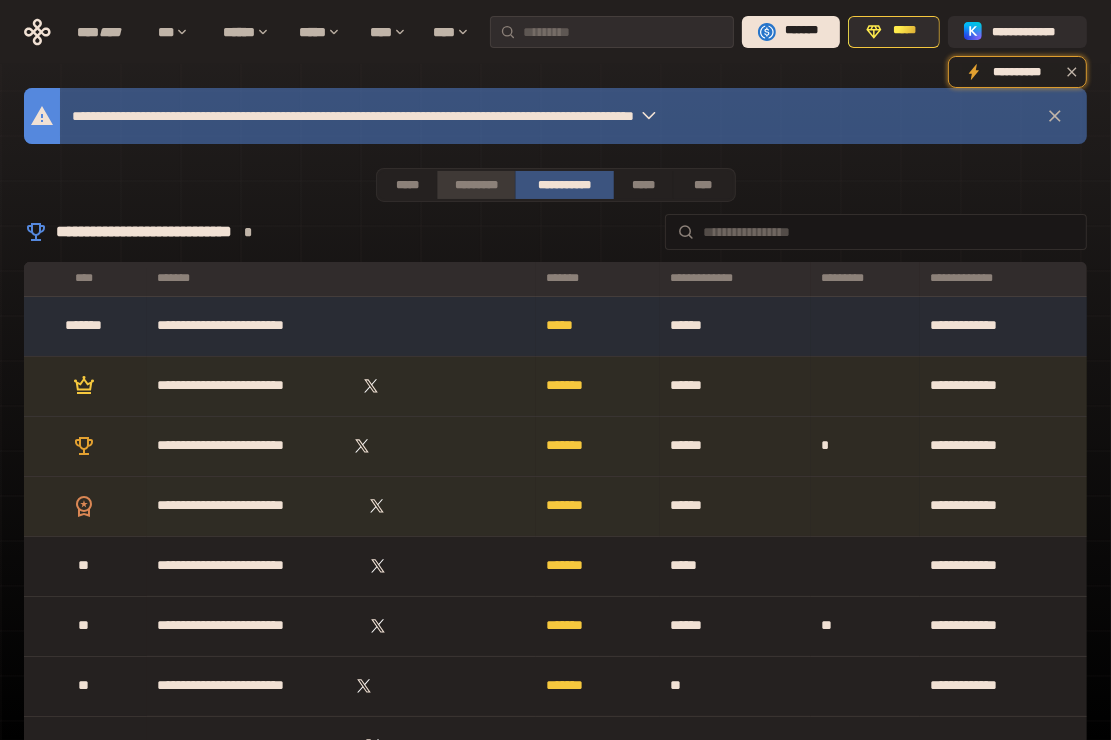 click on "*********" at bounding box center (475, 185) 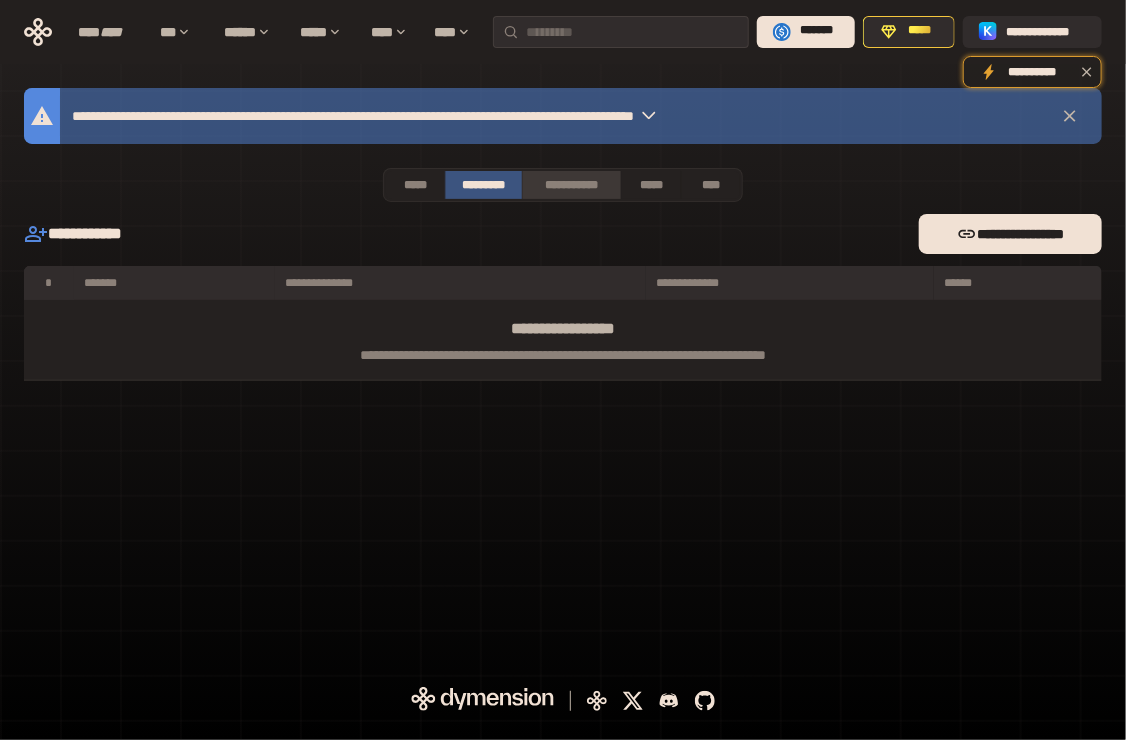 click on "**********" at bounding box center [571, 185] 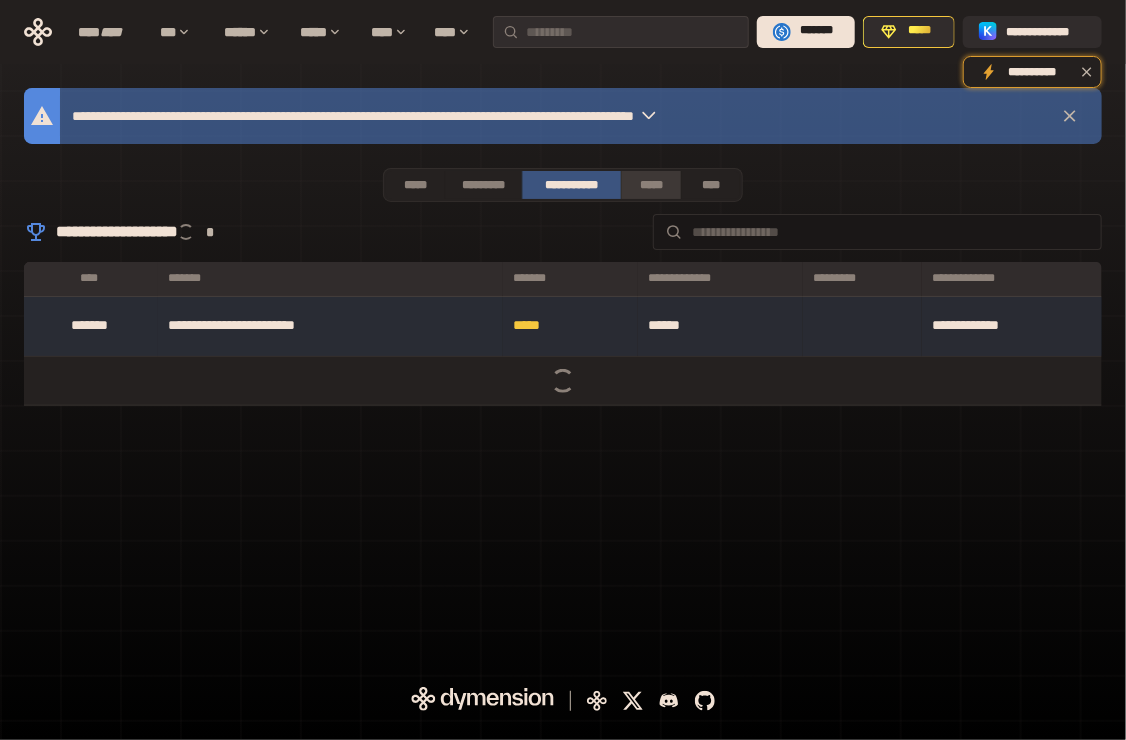 click on "*****" at bounding box center (651, 185) 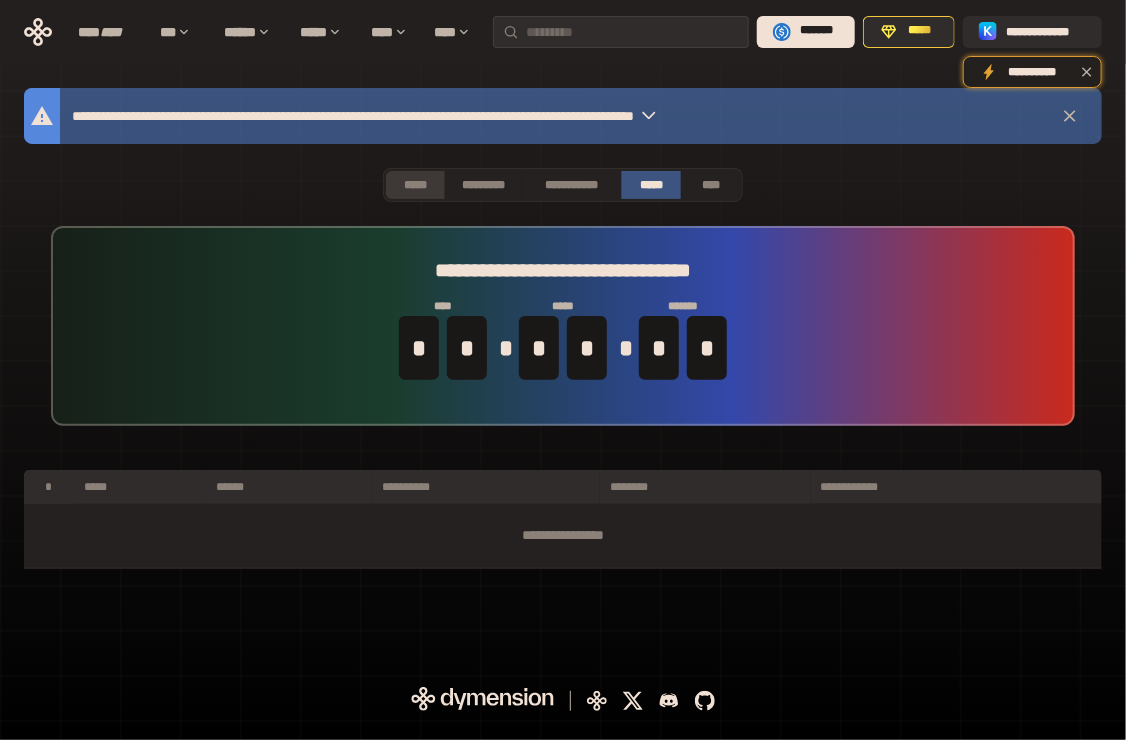 click on "*****" at bounding box center [415, 185] 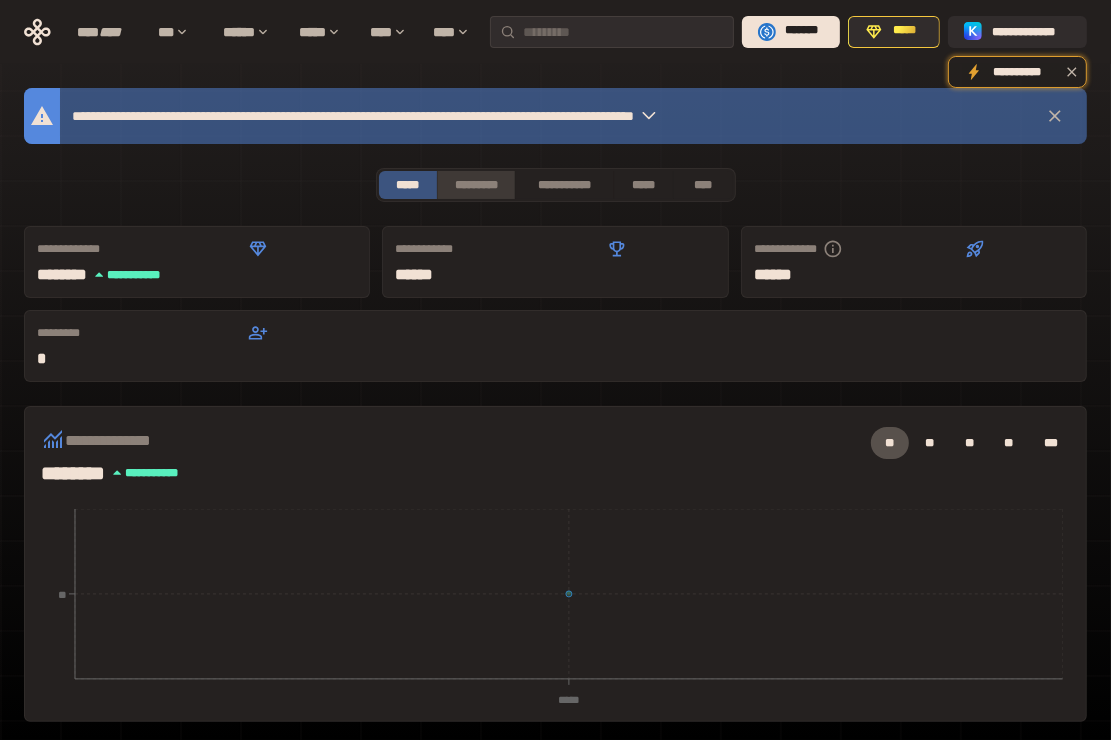 click on "*********" at bounding box center [475, 185] 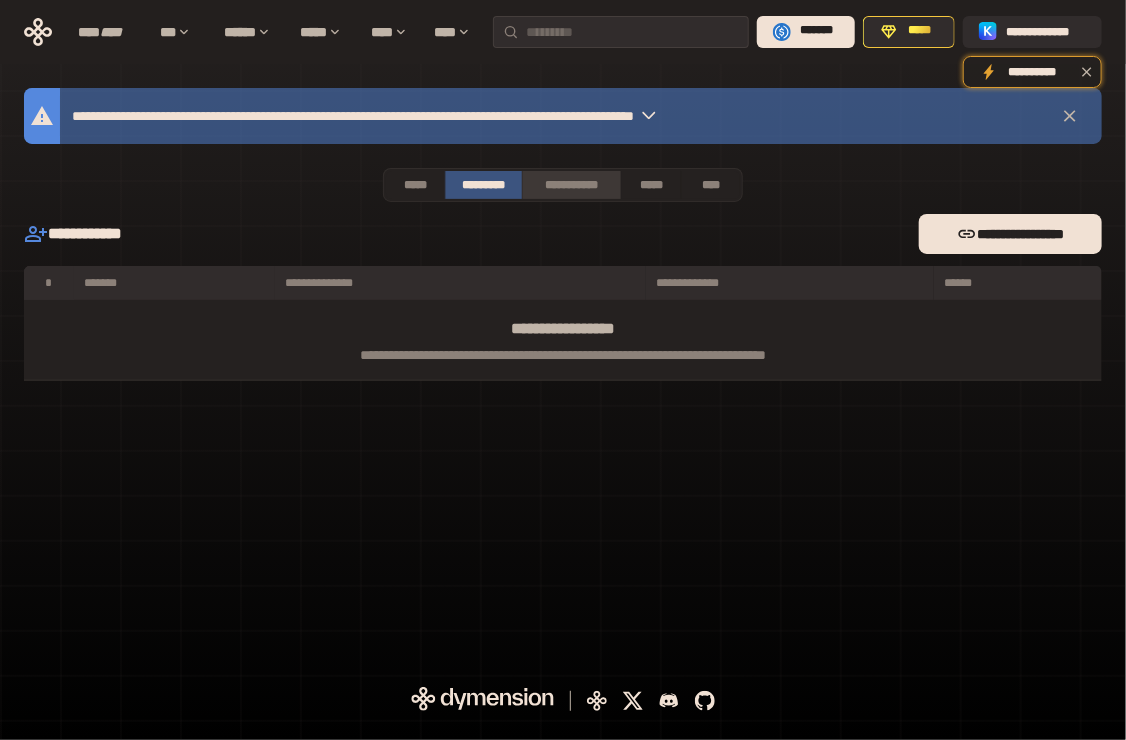 click on "**********" at bounding box center [571, 185] 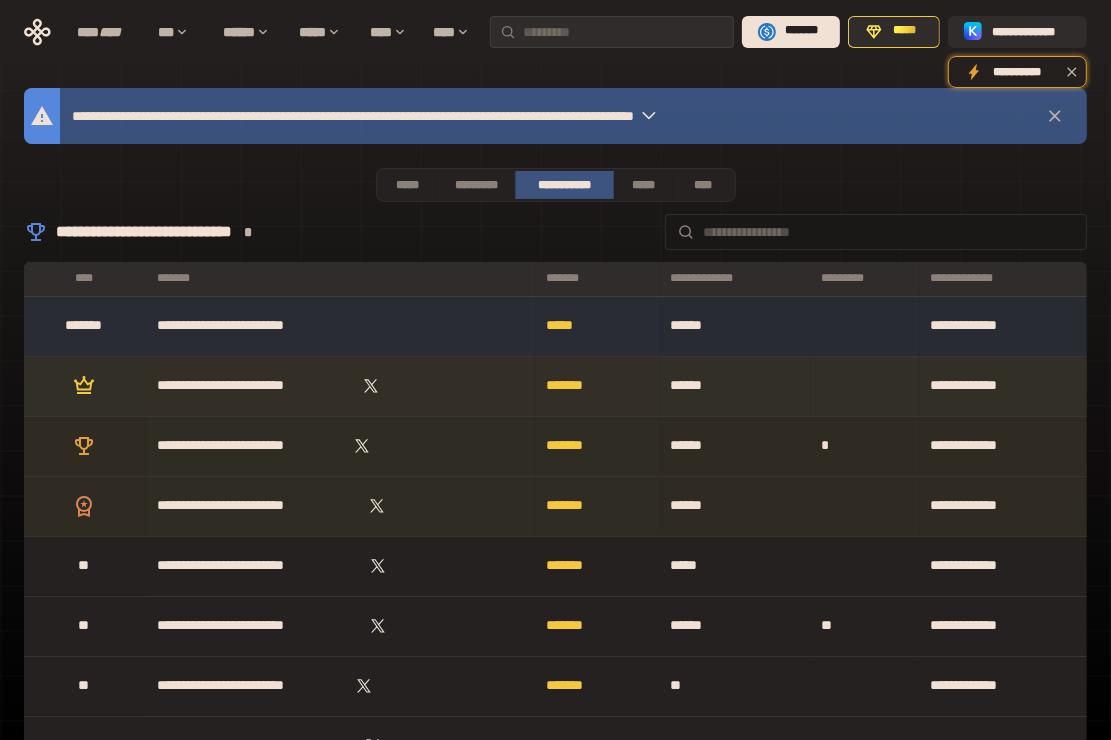 type 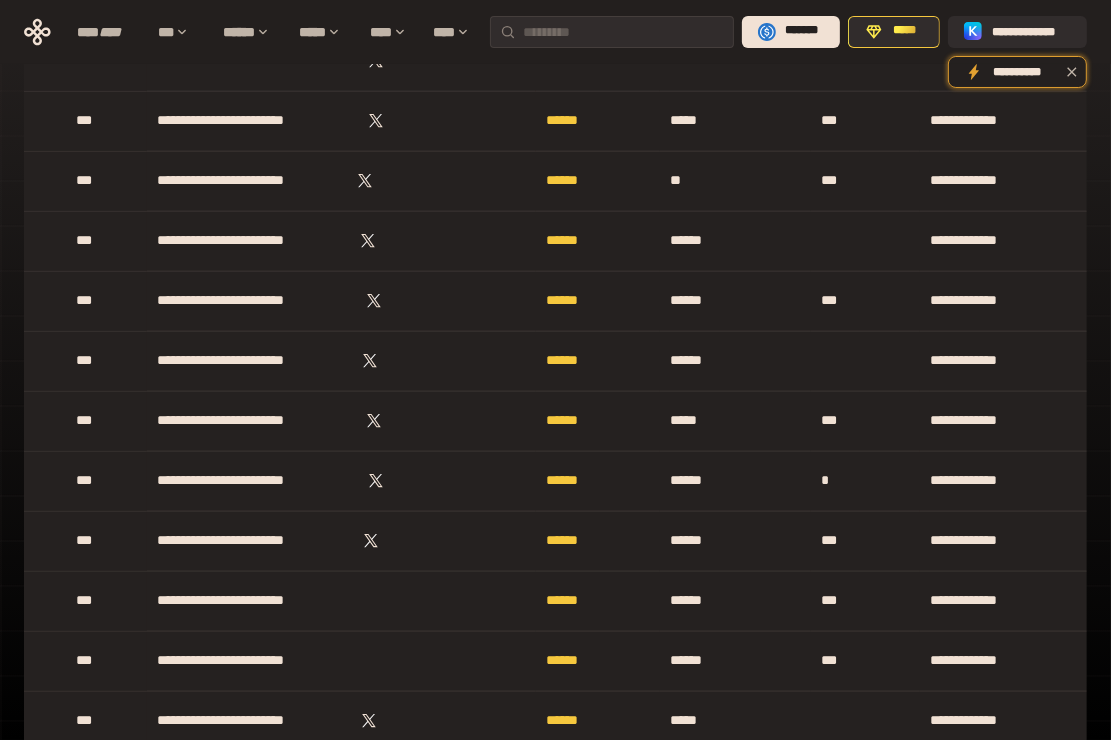 scroll, scrollTop: 1840, scrollLeft: 0, axis: vertical 